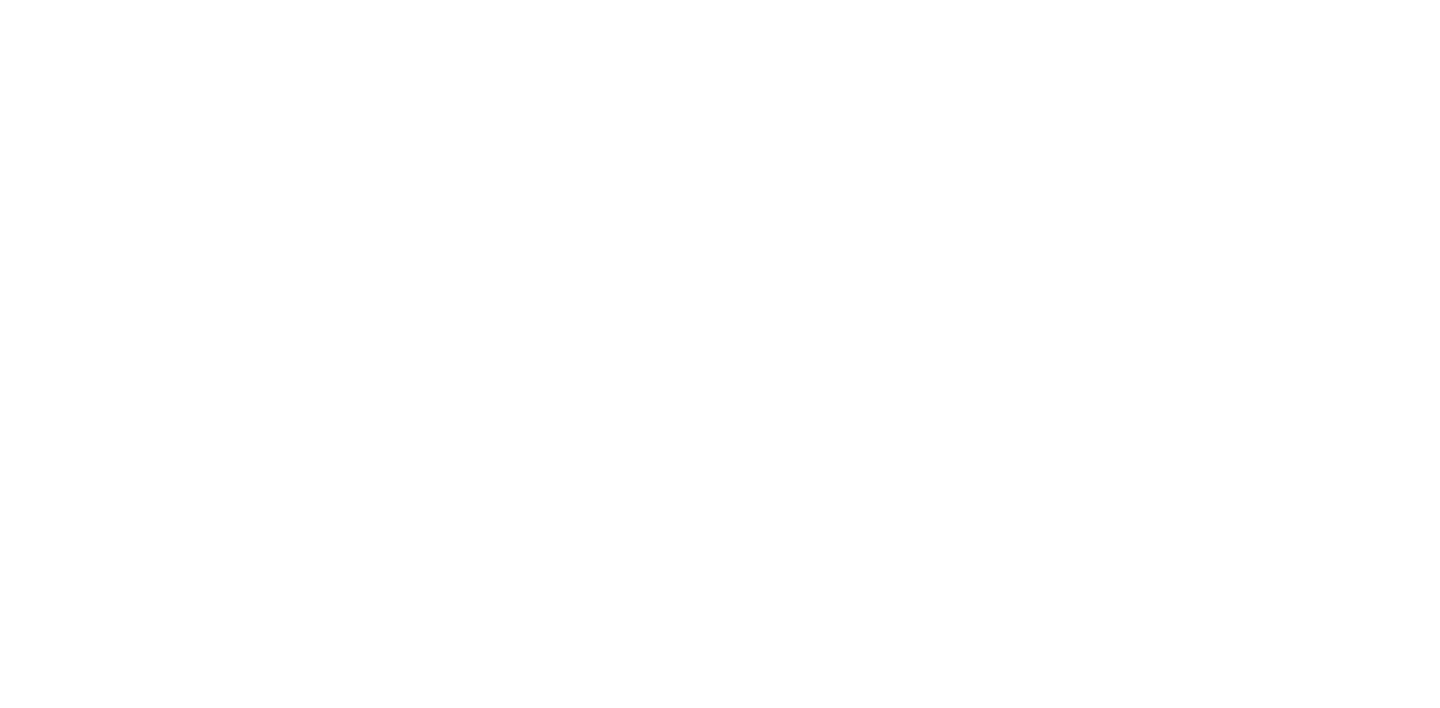 scroll, scrollTop: 0, scrollLeft: 0, axis: both 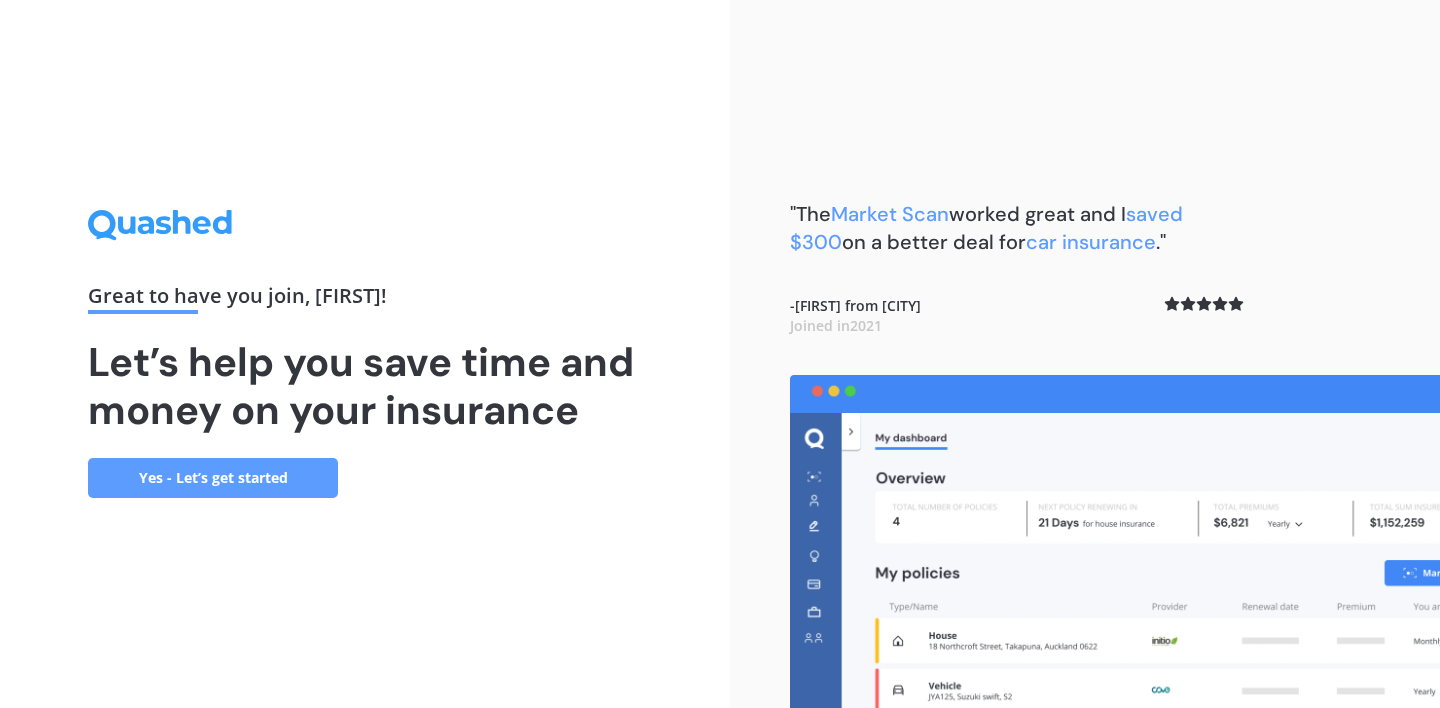 click on "Yes - Let’s get started" at bounding box center [213, 478] 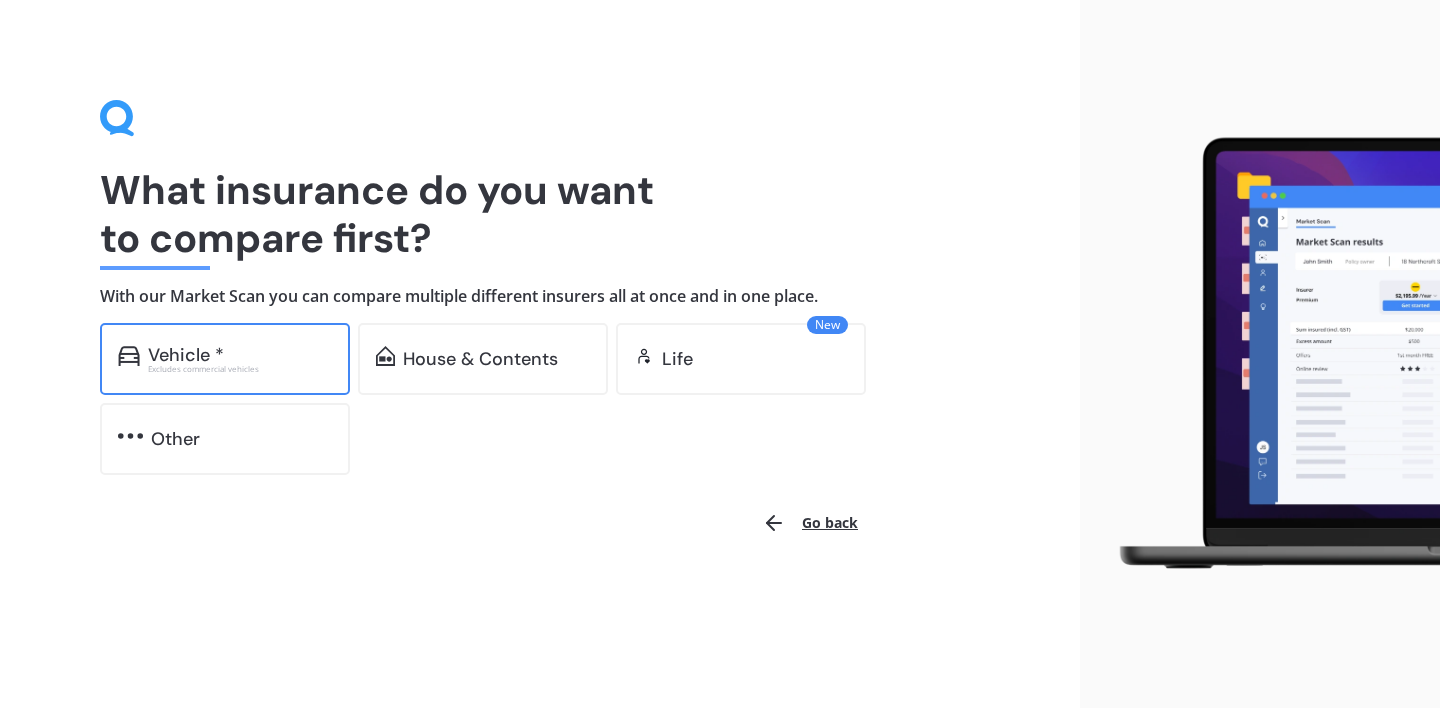 click on "Vehicle *" at bounding box center (240, 355) 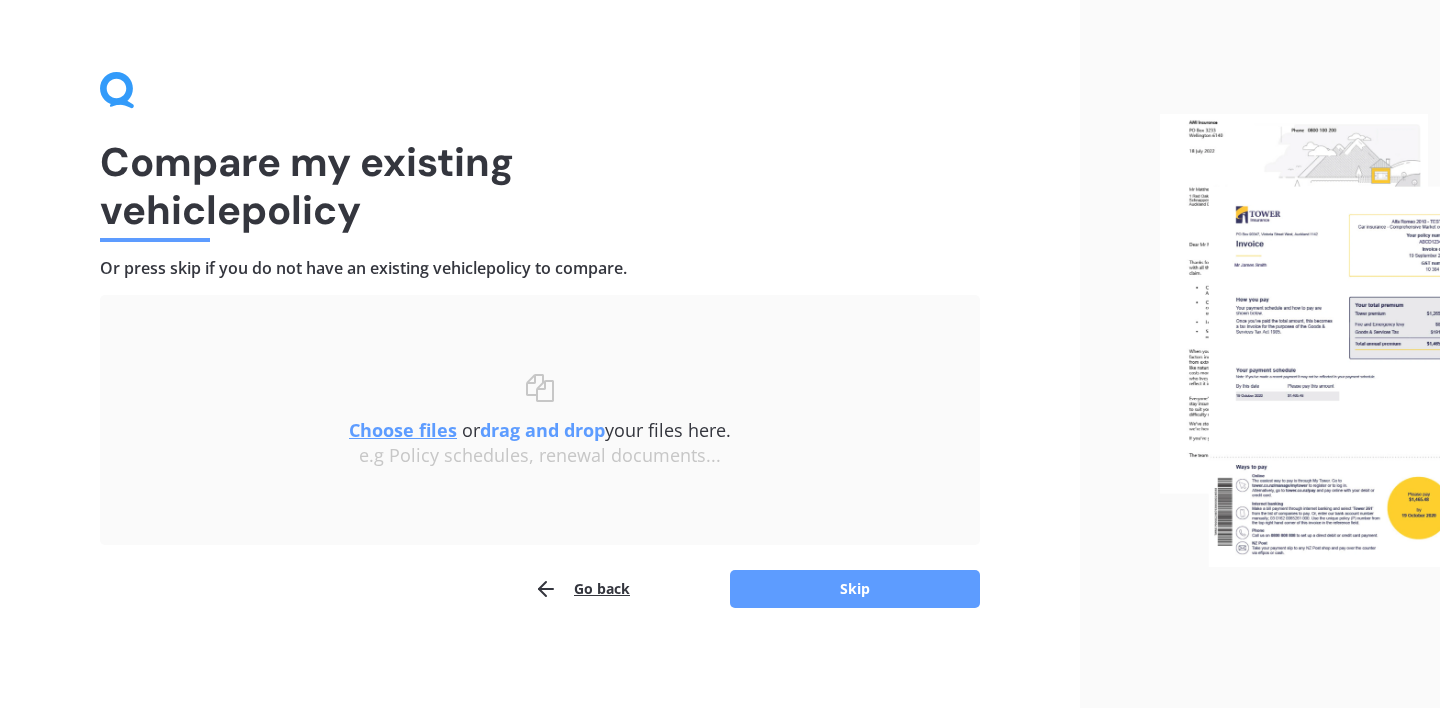 scroll, scrollTop: 27, scrollLeft: 0, axis: vertical 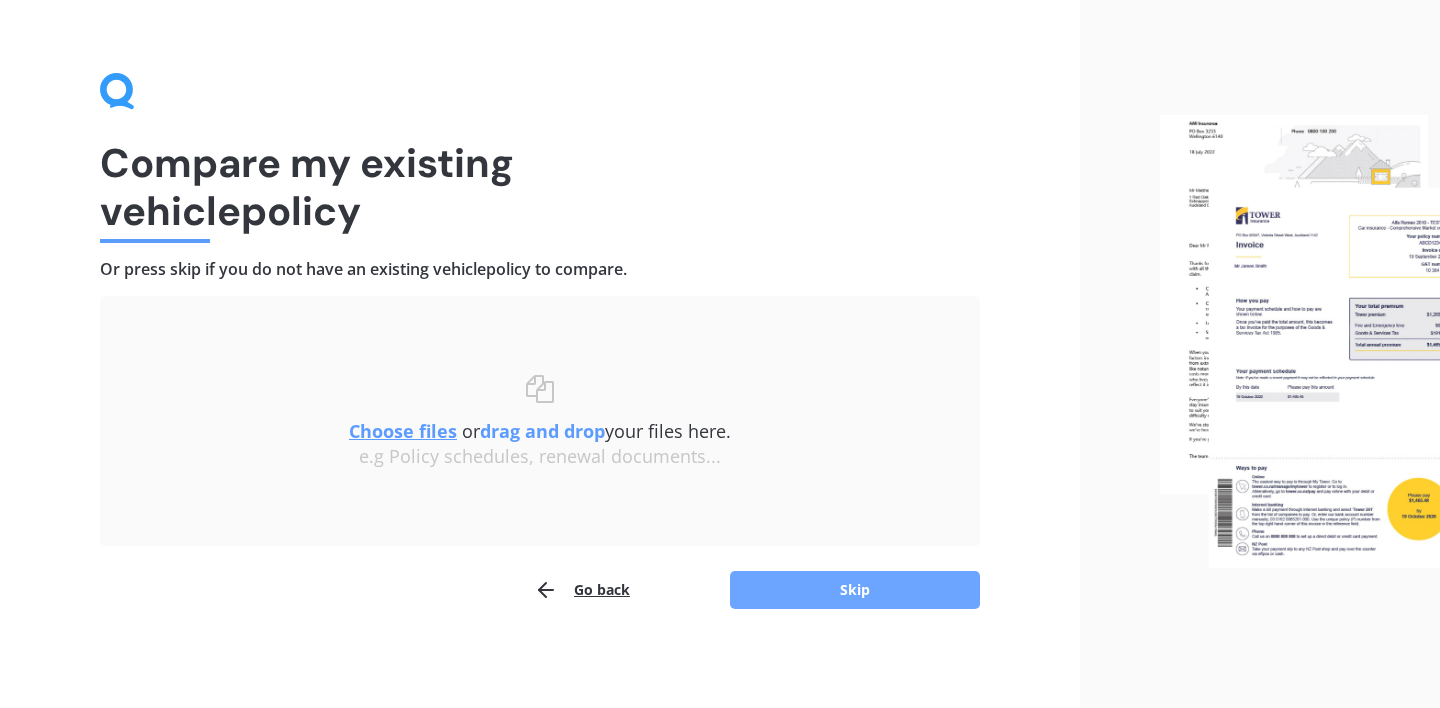 click on "Skip" at bounding box center [855, 590] 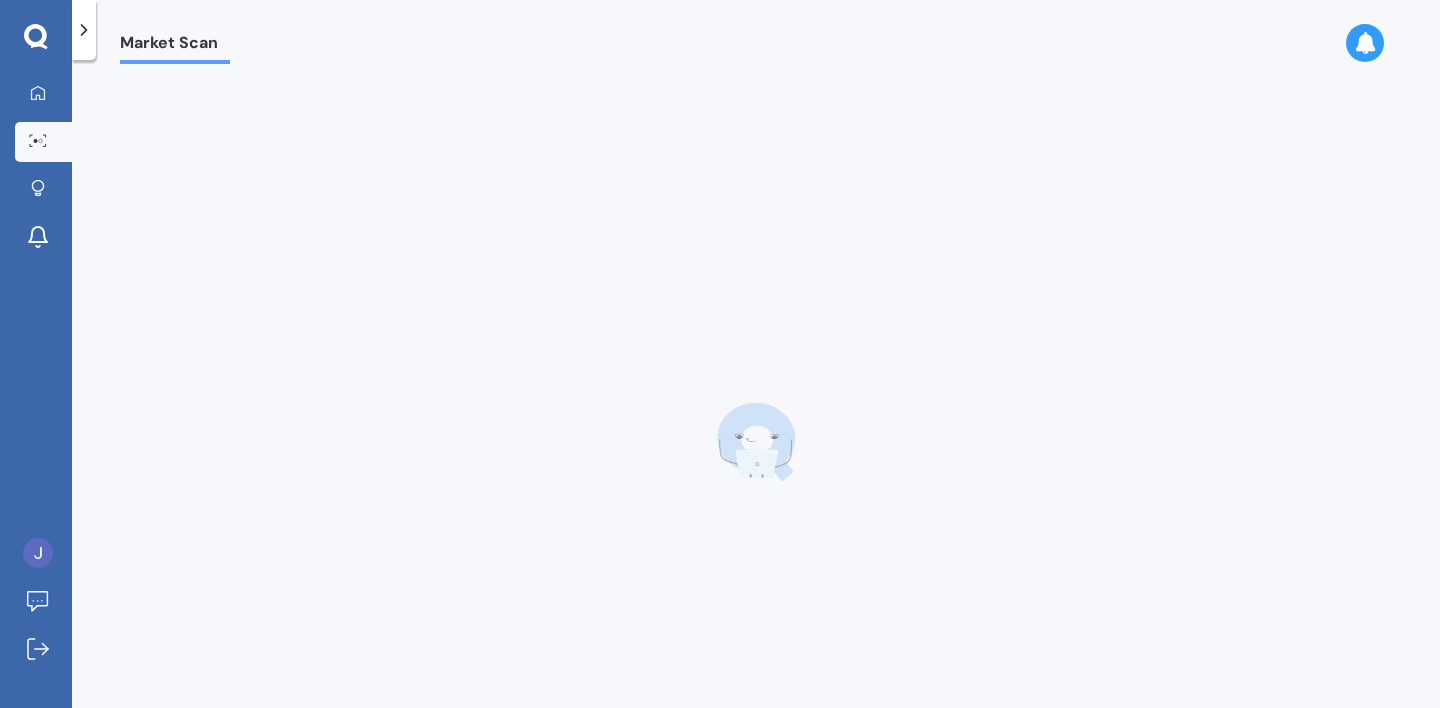 scroll, scrollTop: 0, scrollLeft: 0, axis: both 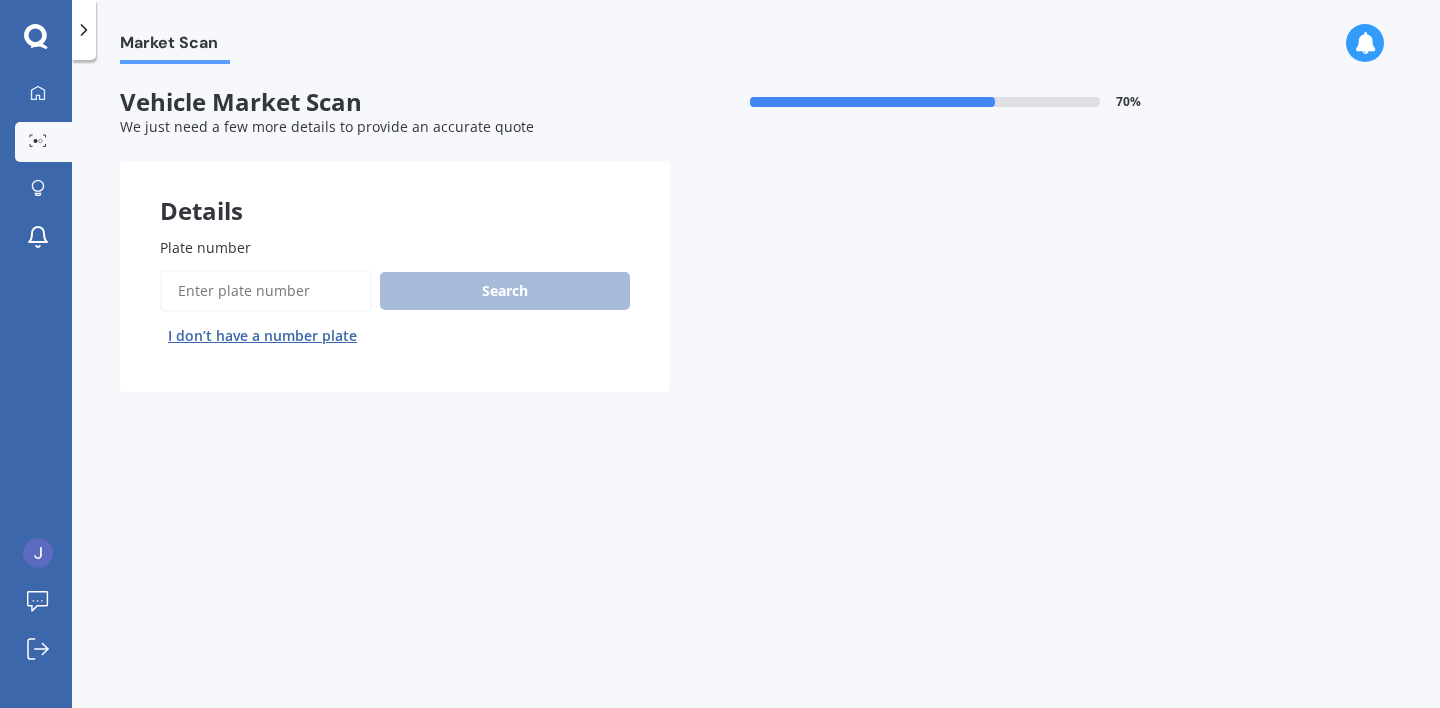 click on "Plate number" at bounding box center (266, 291) 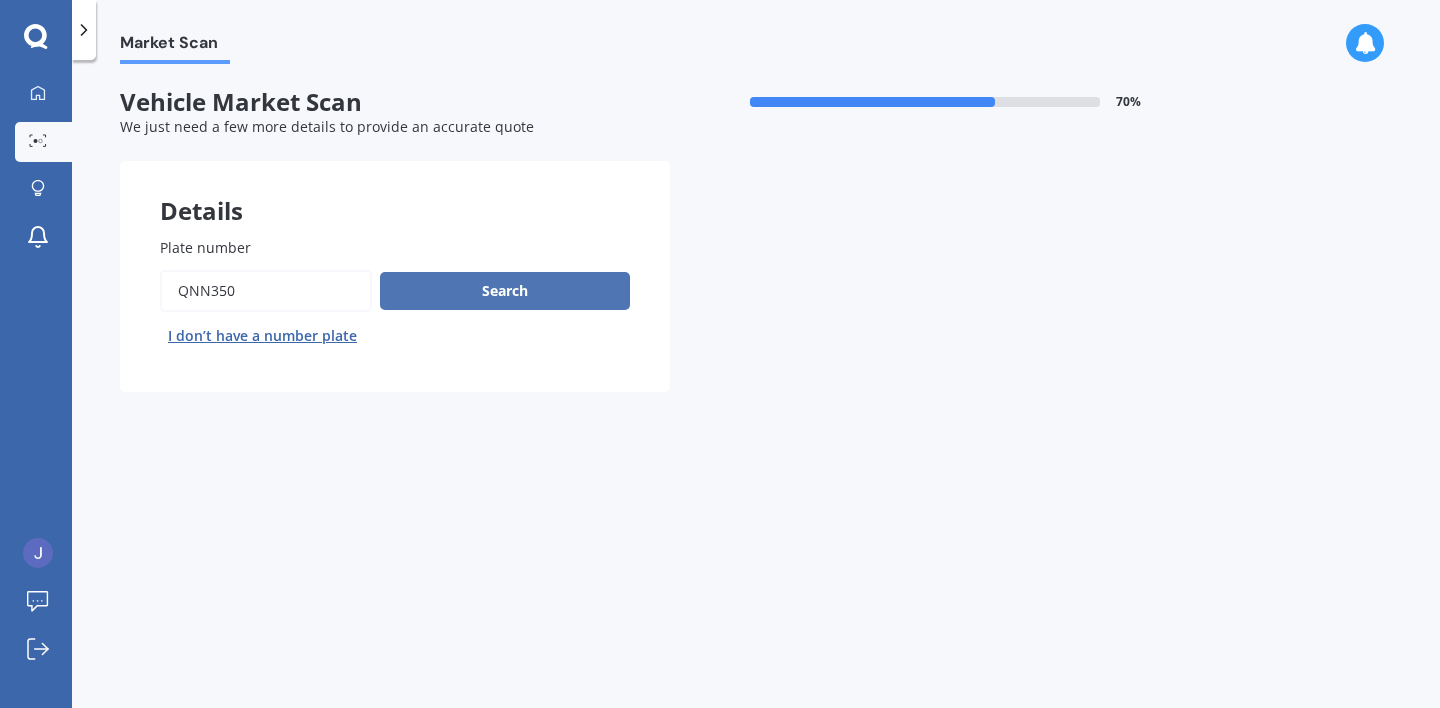 type on "qnn350" 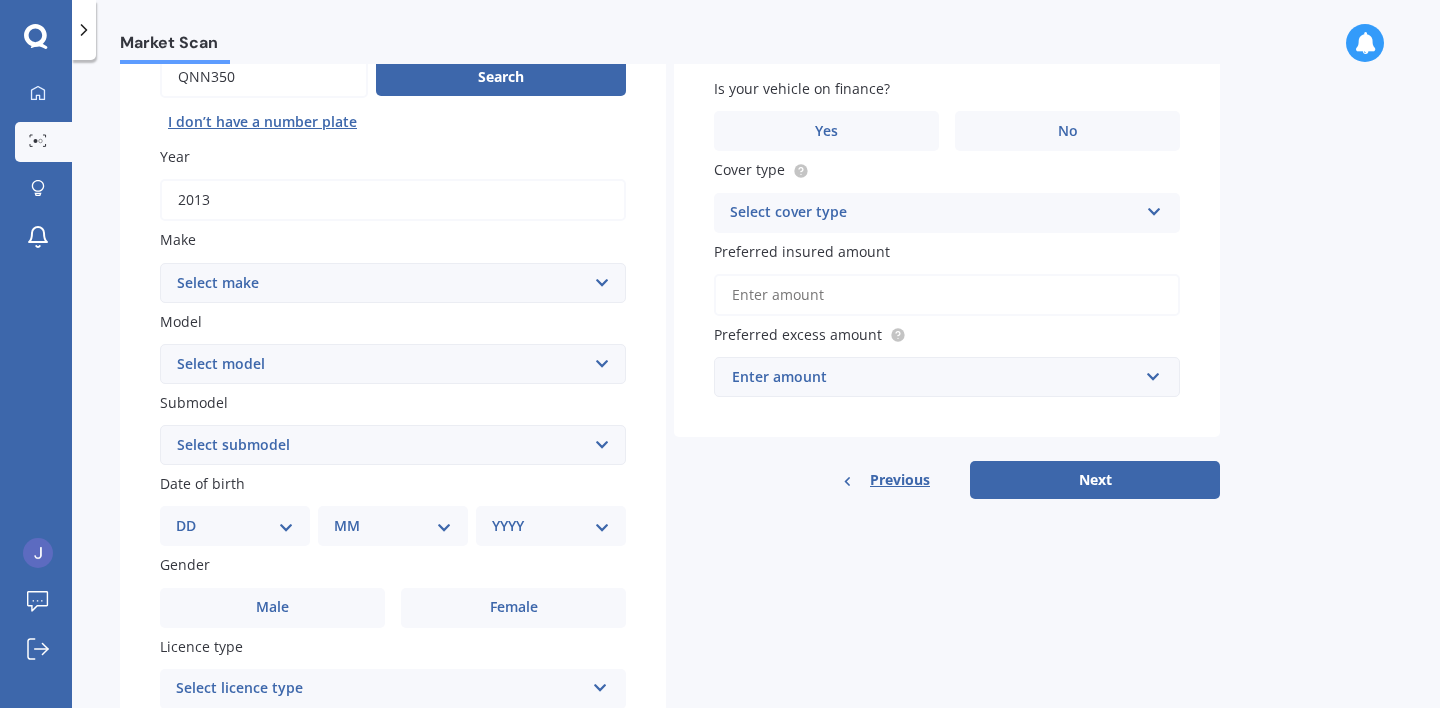 scroll, scrollTop: 257, scrollLeft: 0, axis: vertical 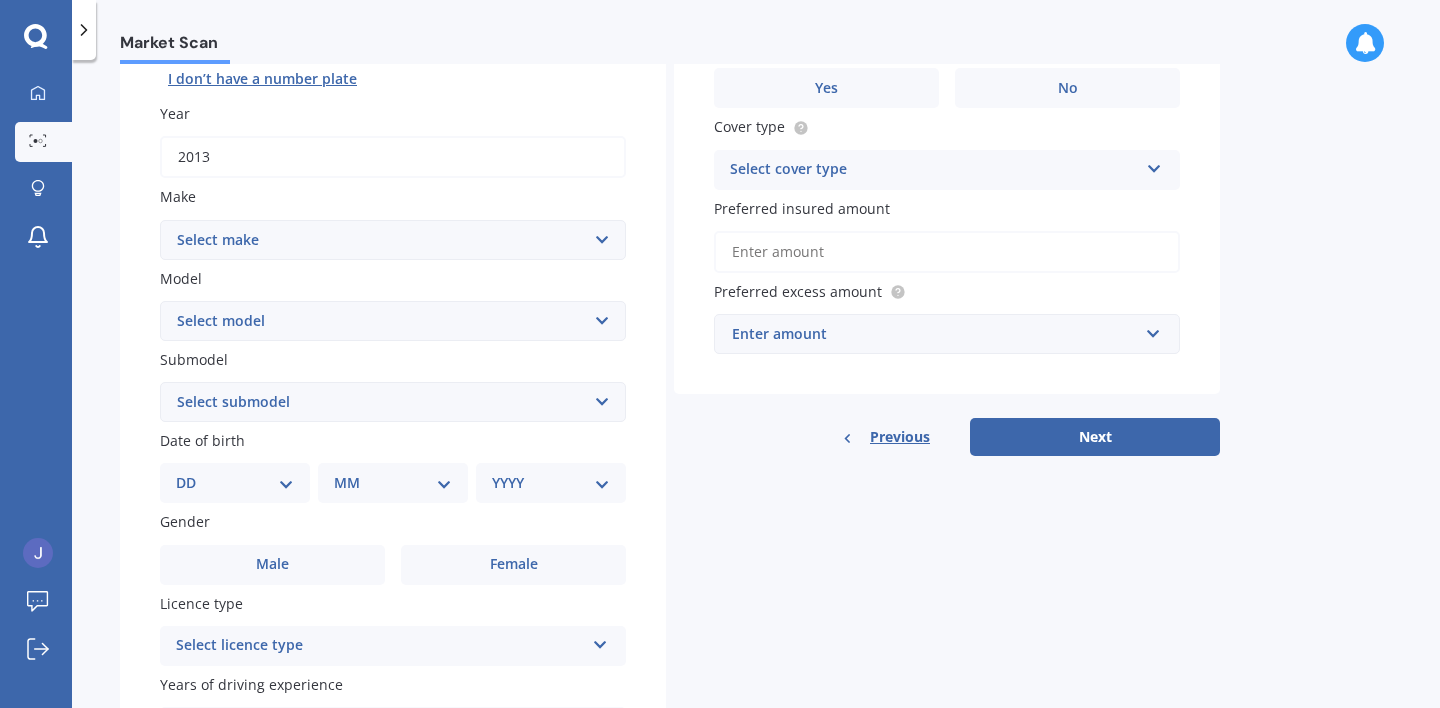 click on "Select make AC ALFA ROMEO ASTON MARTIN AUDI AUSTIN BEDFORD Bentley BMW BYD CADILLAC CAN-AM CHERY CHEVROLET CHRYSLER Citroen CRUISEAIR CUPRA DAEWOO DAIHATSU DAIMLER DAMON DIAHATSU DODGE EXOCET FACTORY FIVE FERRARI FIAT Fiord FLEETWOOD FORD FOTON FRASER GEELY GENESIS GEORGIE BOY GMC GREAT WALL GWM HAVAL HILLMAN HINO HOLDEN HOLIDAY RAMBLER HONDA HUMMER HYUNDAI INFINITI ISUZU IVECO JAC JAECOO JAGUAR JEEP KGM KIA LADA LAMBORGHINI LANCIA LANDROVER LDV LEAPMOTOR LEXUS LINCOLN LOTUS LUNAR M.G M.G. MAHINDRA MASERATI MAZDA MCLAREN MERCEDES AMG Mercedes Benz MERCEDES-AMG MERCURY MINI Mitsubishi MORGAN MORRIS NEWMAR Nissan OMODA OPEL OXFORD PEUGEOT Plymouth Polestar PONTIAC PORSCHE PROTON RAM Range Rover Rayne RENAULT ROLLS ROYCE ROVER SAAB SATURN SEAT SHELBY SKODA SMART SSANGYONG SUBARU SUZUKI TATA TESLA TIFFIN Toyota TRIUMPH TVR Vauxhall VOLKSWAGEN VOLVO WESTFIELD WINNEBAGO ZX" at bounding box center [393, 240] 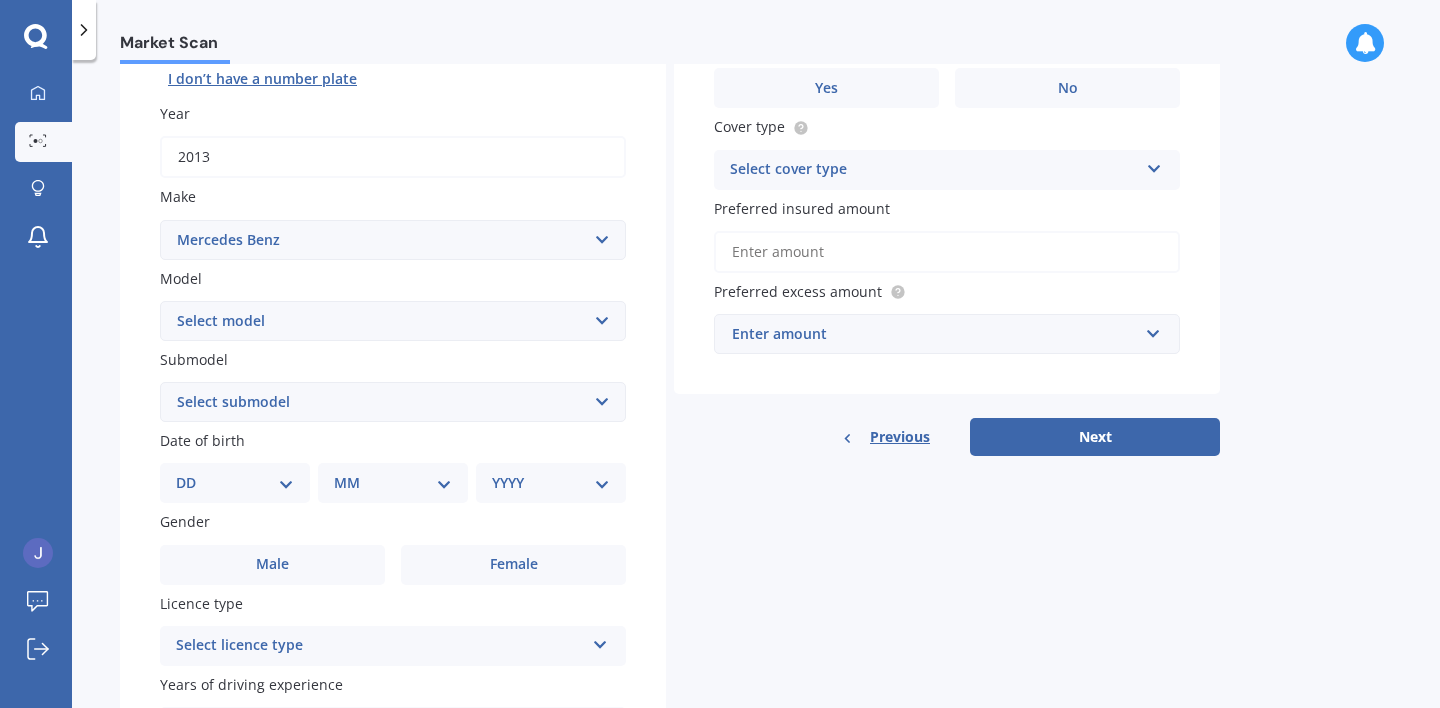 click on "Select model 190 200 220 230 240 250 260 280 300 320 350 380 400 420 450 500 550 560 600 A140 A160 A170 A180 A190 A200 A250 Auto Sleeper B C C200 C300 C320 C63 CL CLA CLC CLK CLS E E-CLASS EQA250 EQC400 G Professional G300 G350 G63 GL GL350 GLA GLB GLC GLC - Class GLE GLS GLS400 GLS500 GLS600 M-Class Maybach S600 Maybach S650 Maybach S680 MB ML R S SL SLK Sprinter Ultima V-Class Vaneo Viano Vito X-Class" at bounding box center (393, 321) 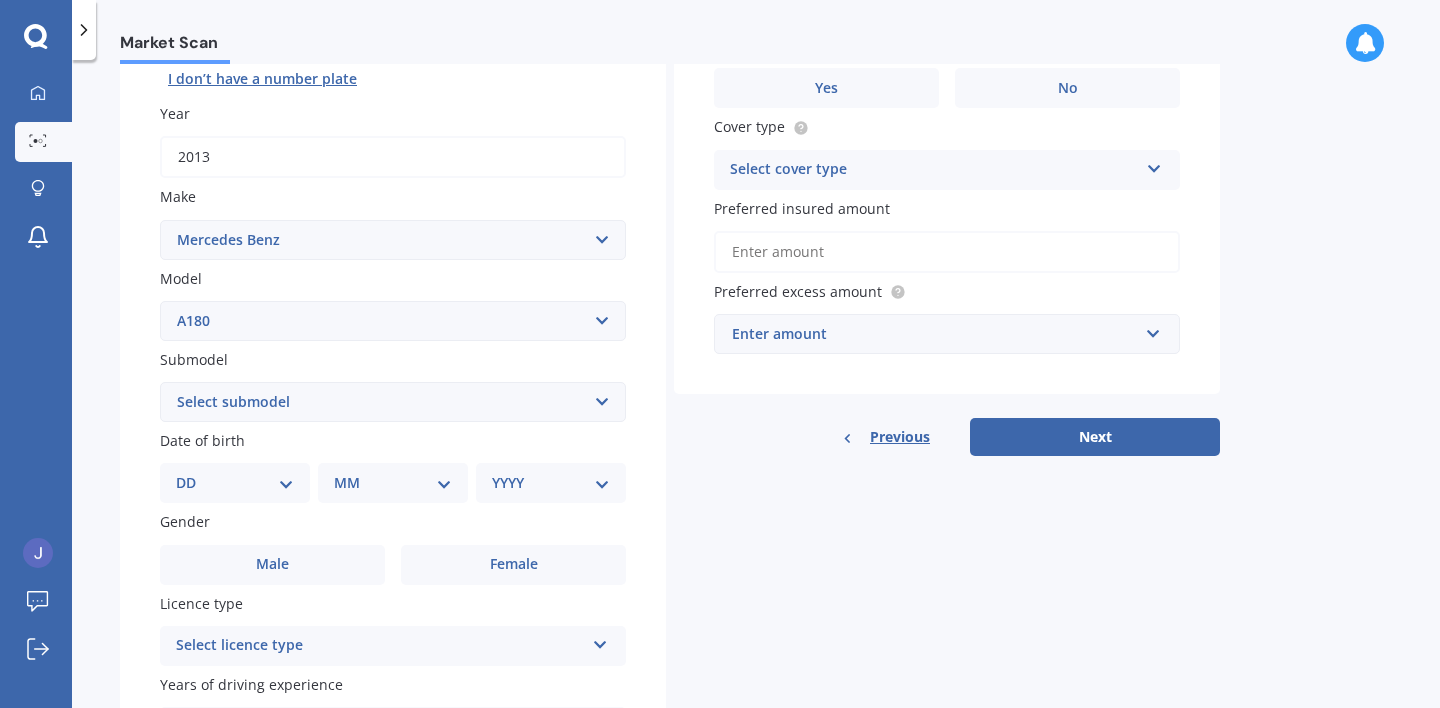 select on "05" 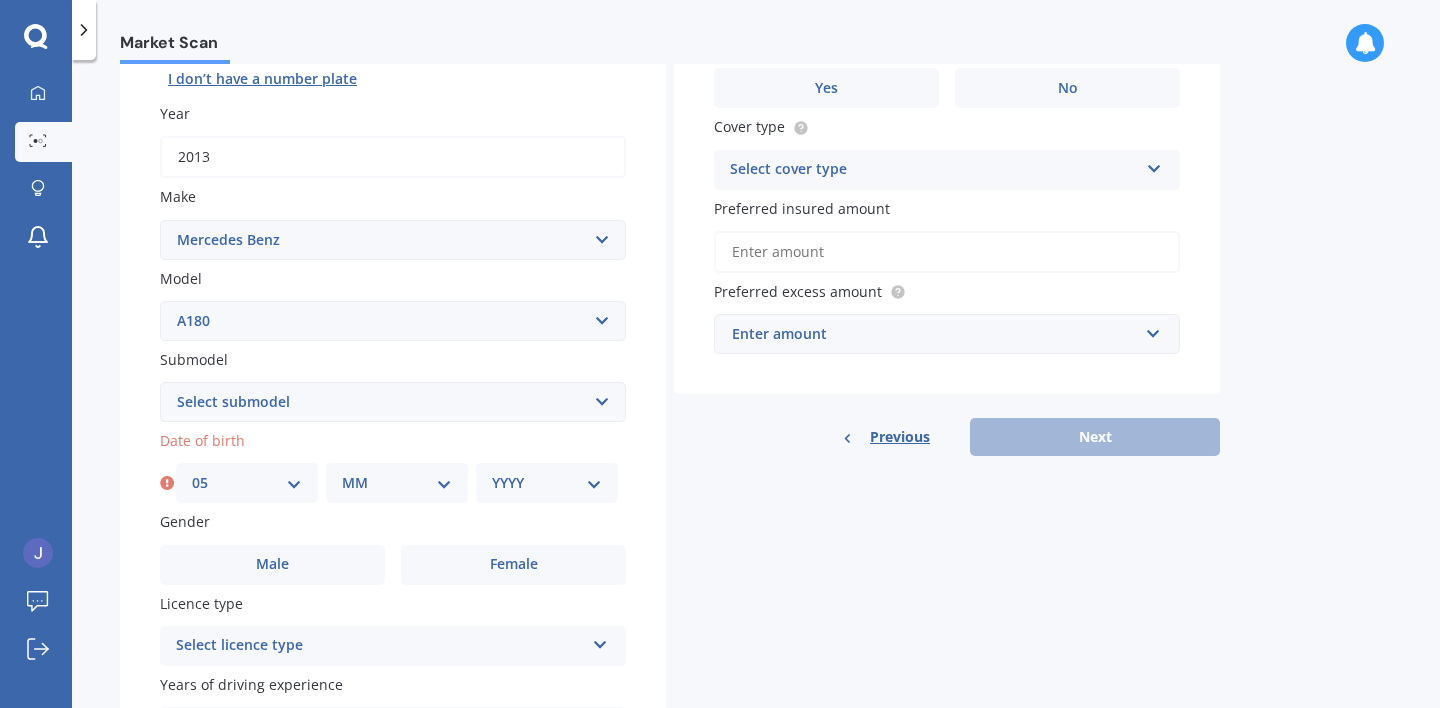 select on "11" 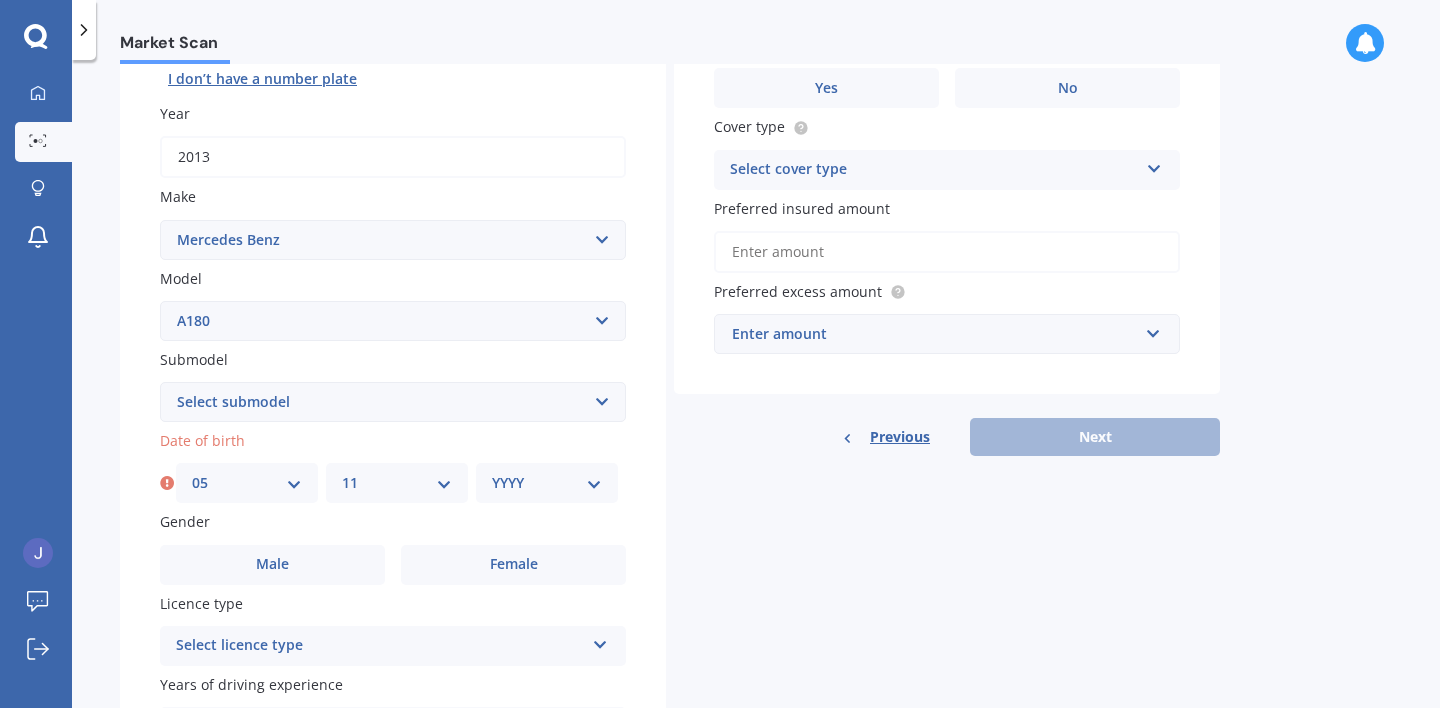 select on "2004" 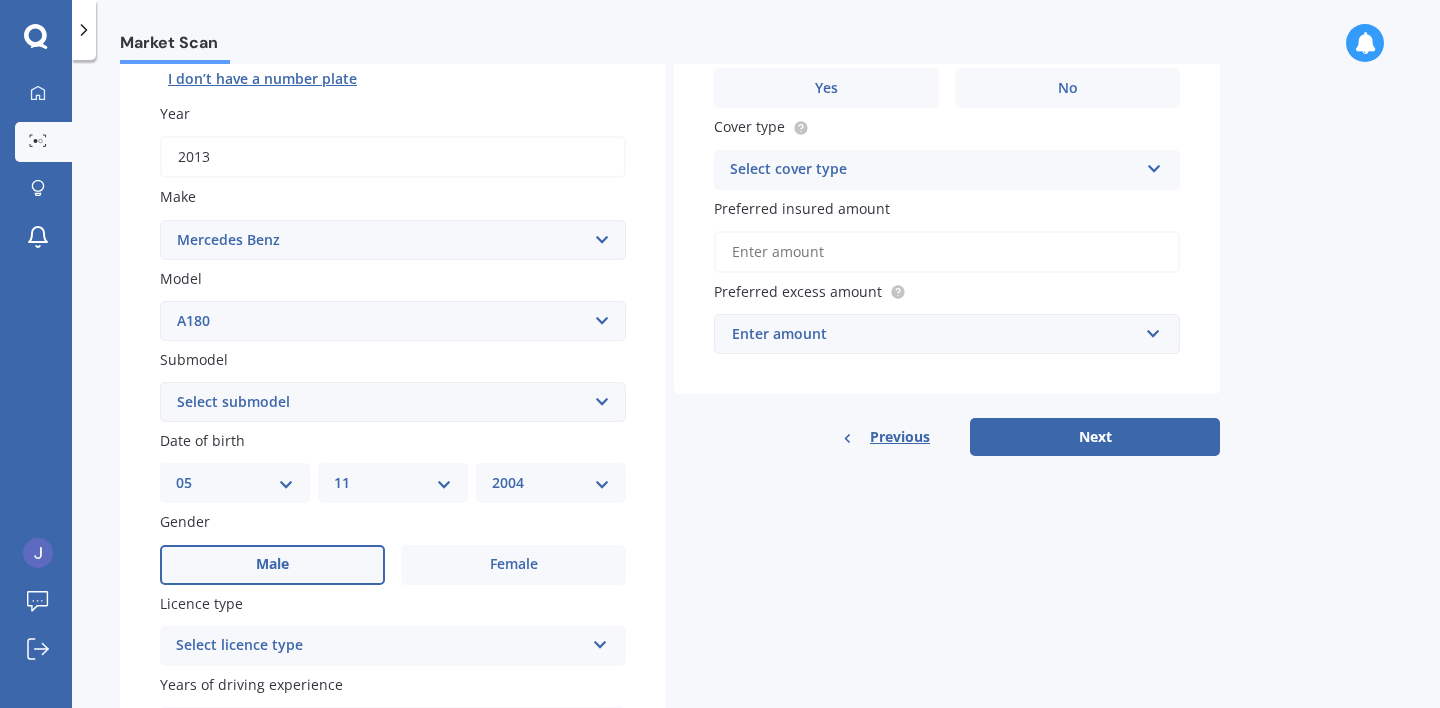 click on "Male" at bounding box center (272, 564) 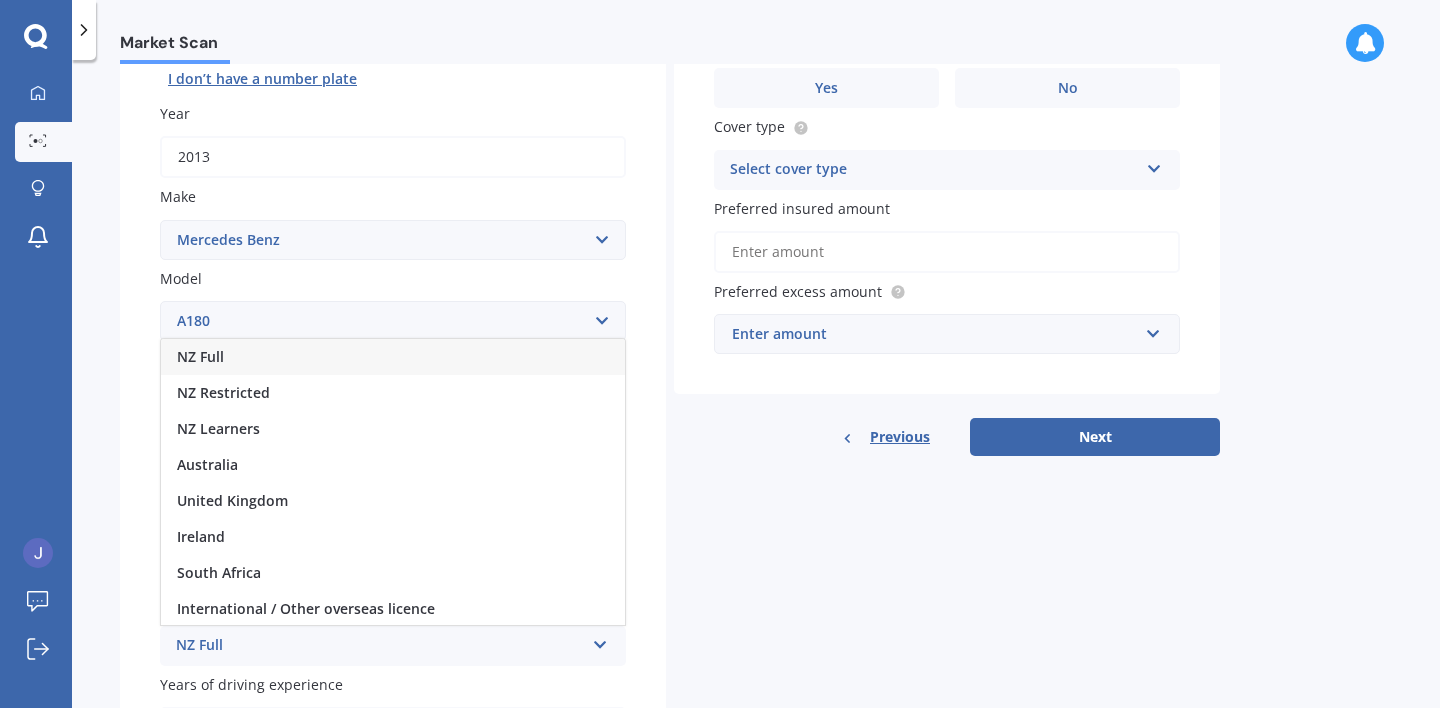 click on "NZ Full" at bounding box center (393, 357) 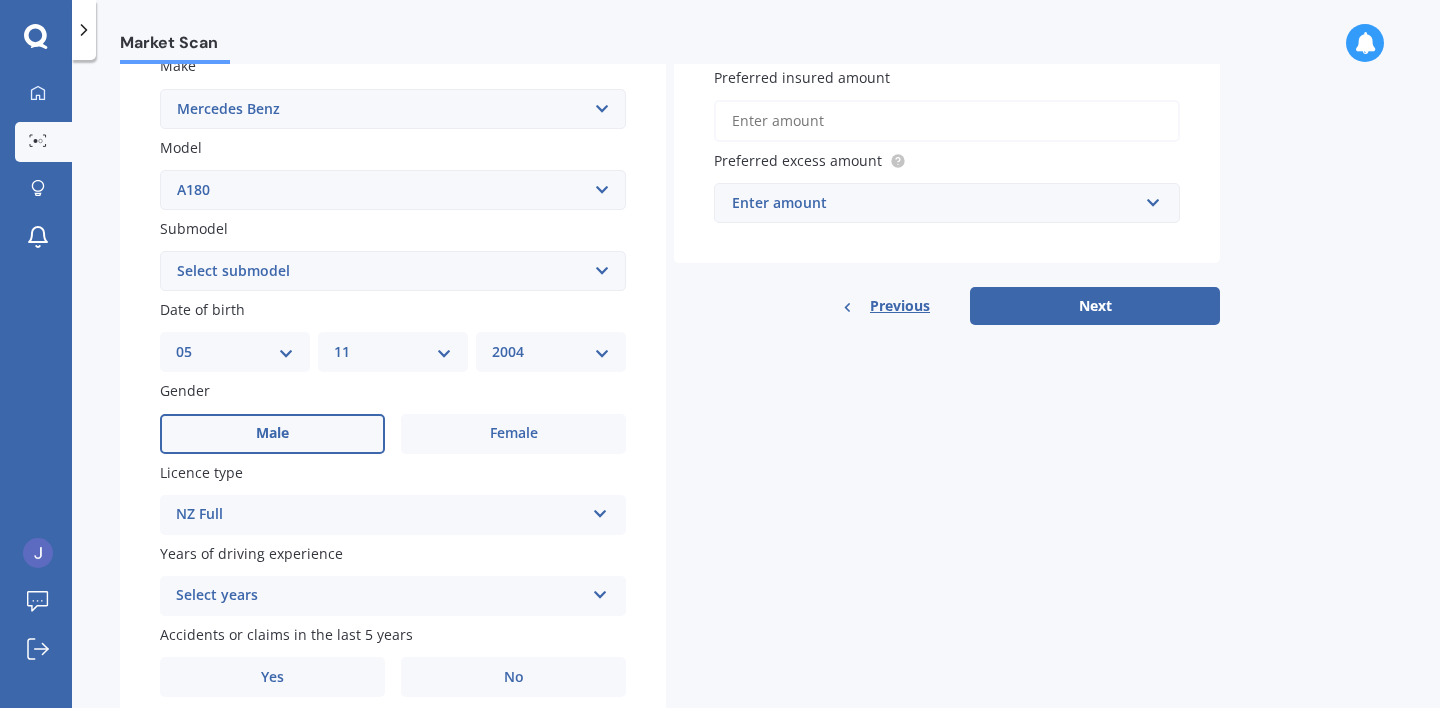 scroll, scrollTop: 408, scrollLeft: 0, axis: vertical 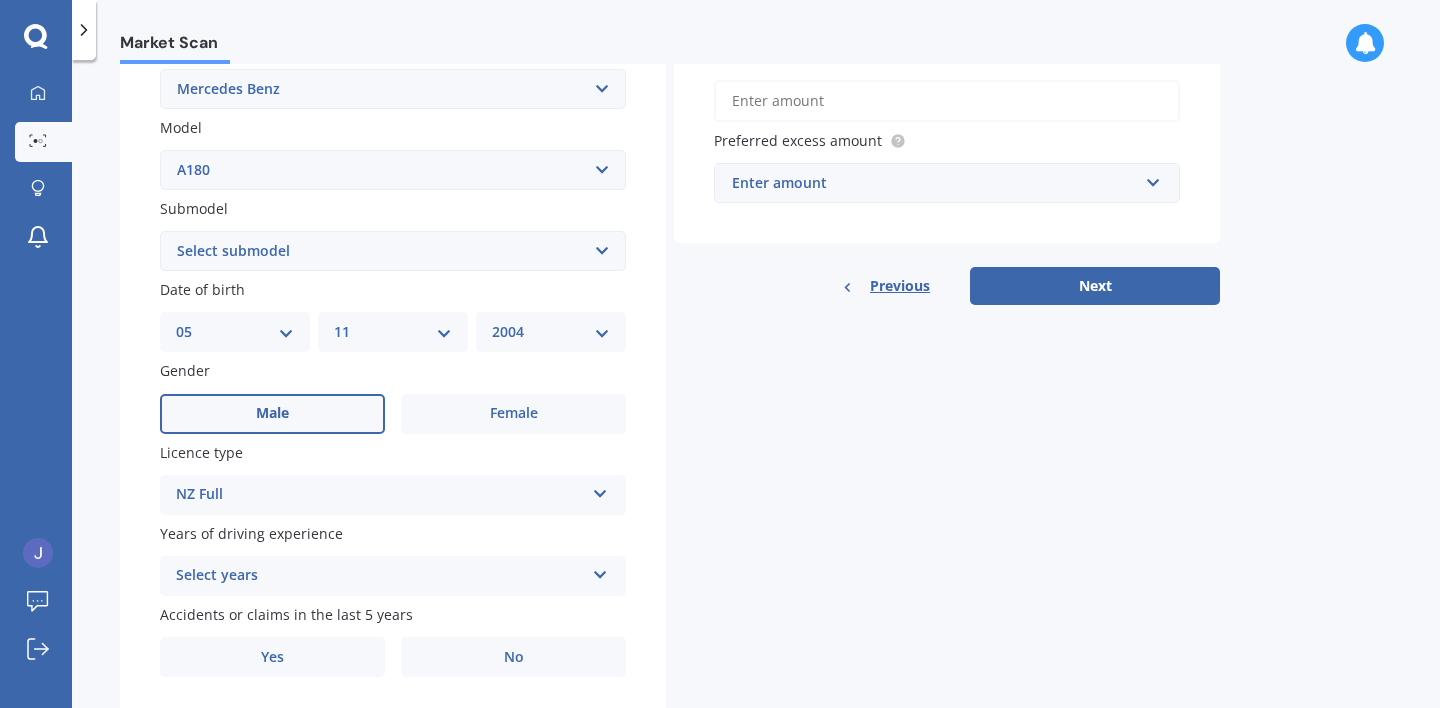 click at bounding box center (600, 571) 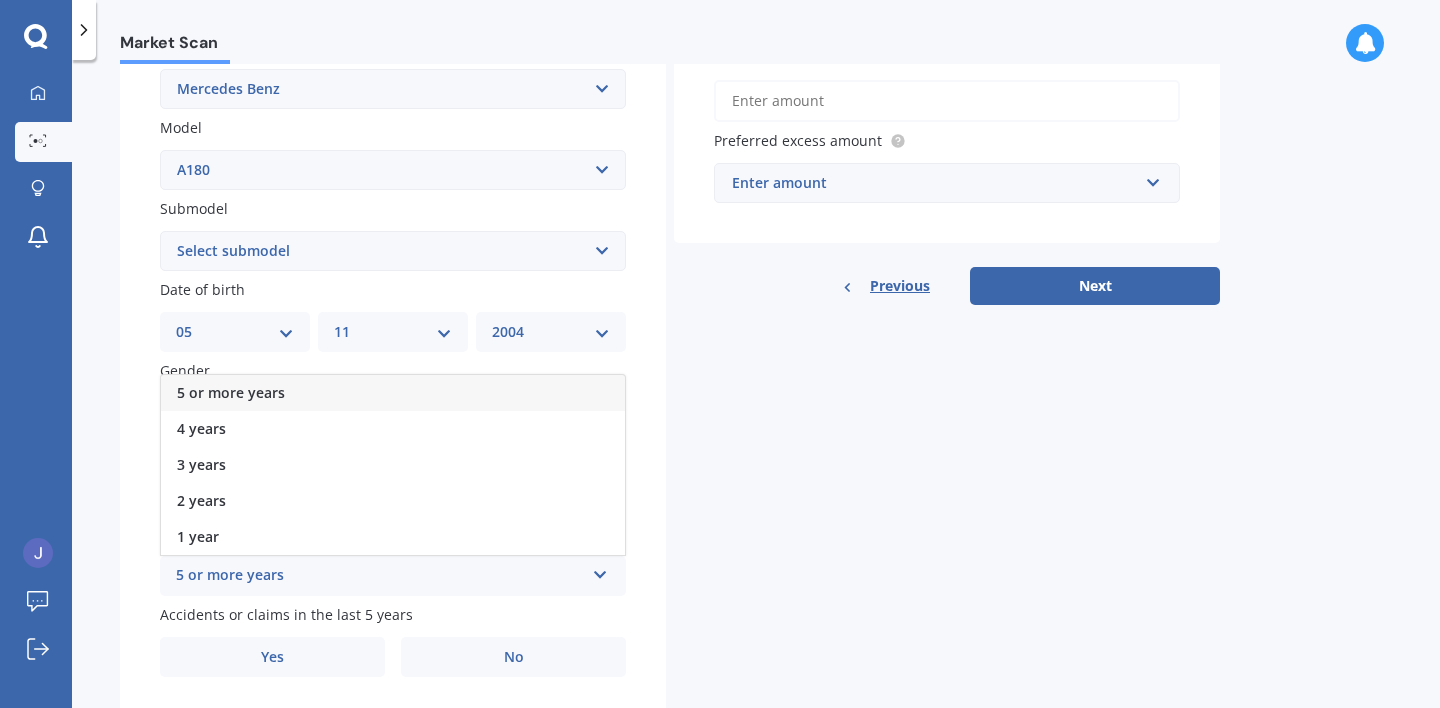 click on "5 or more years" at bounding box center [231, 392] 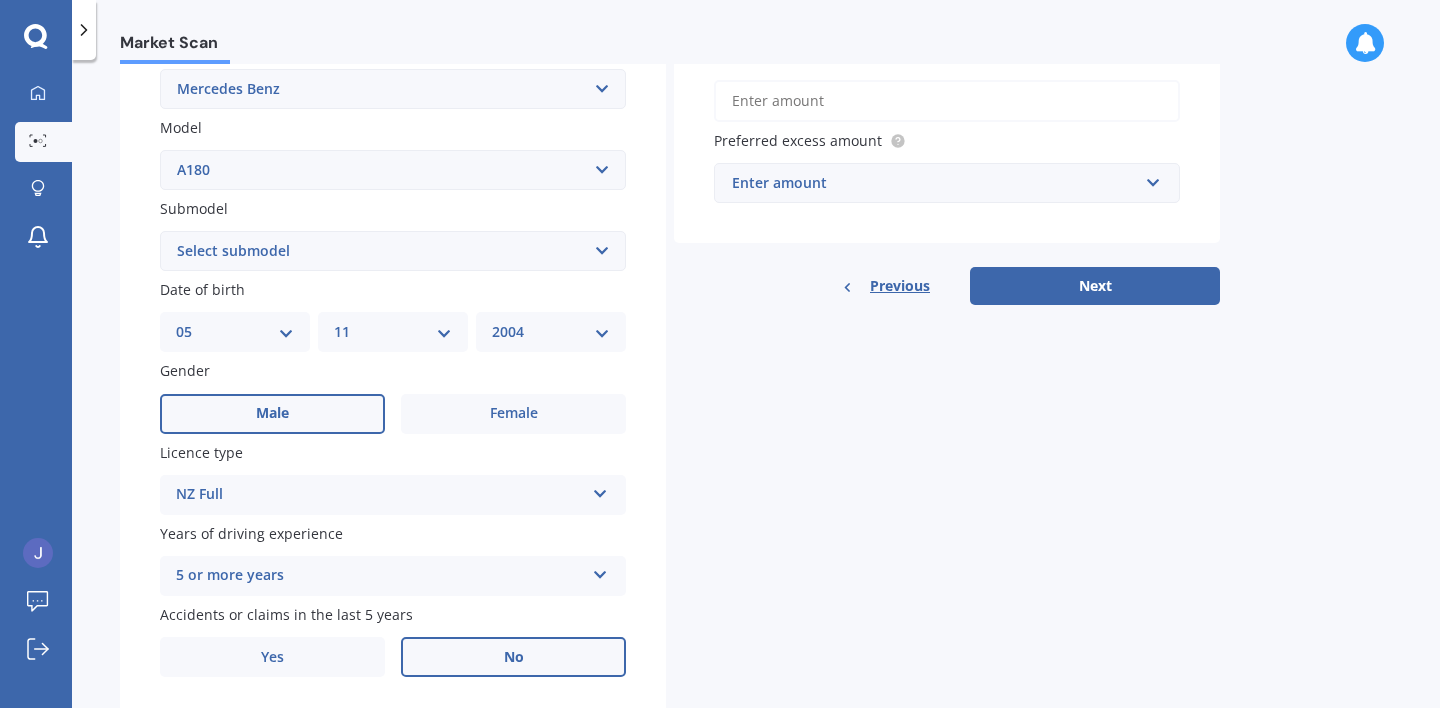 click on "No" at bounding box center (513, 657) 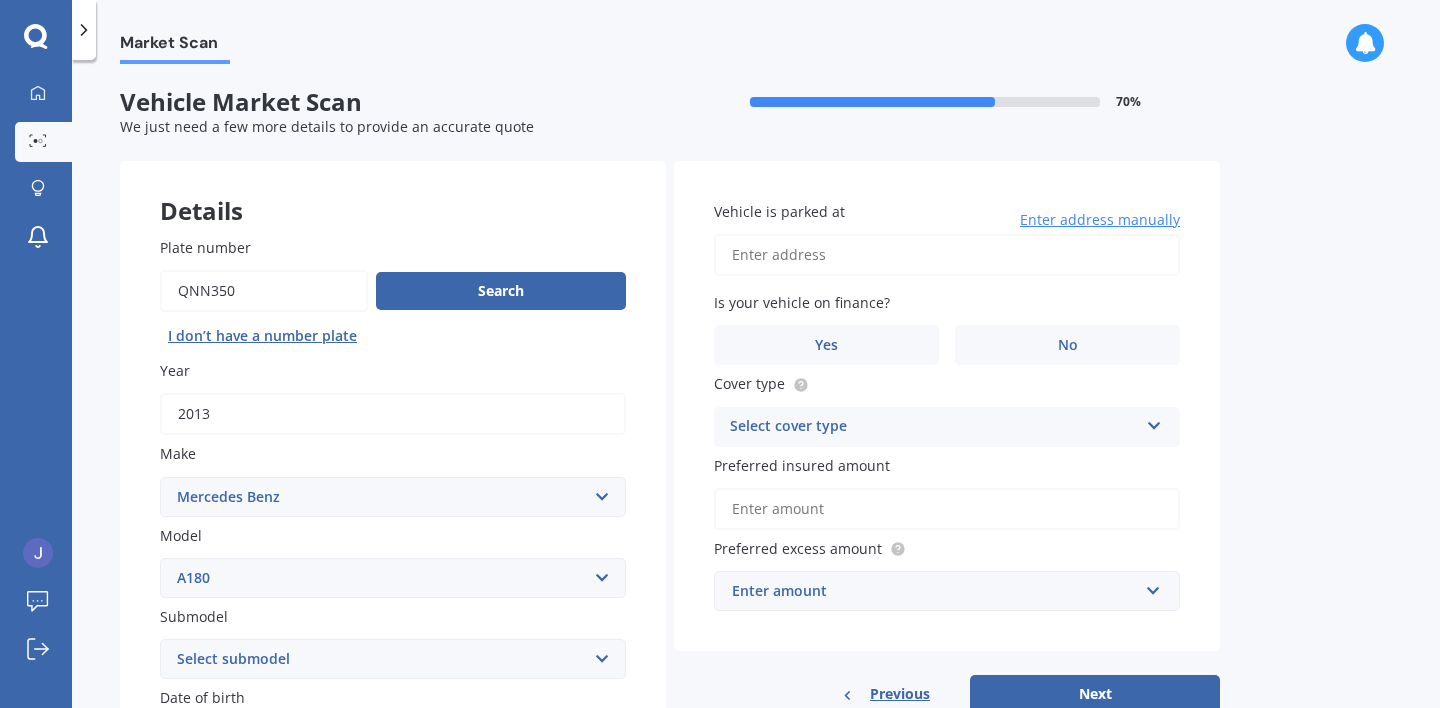 scroll, scrollTop: 0, scrollLeft: 0, axis: both 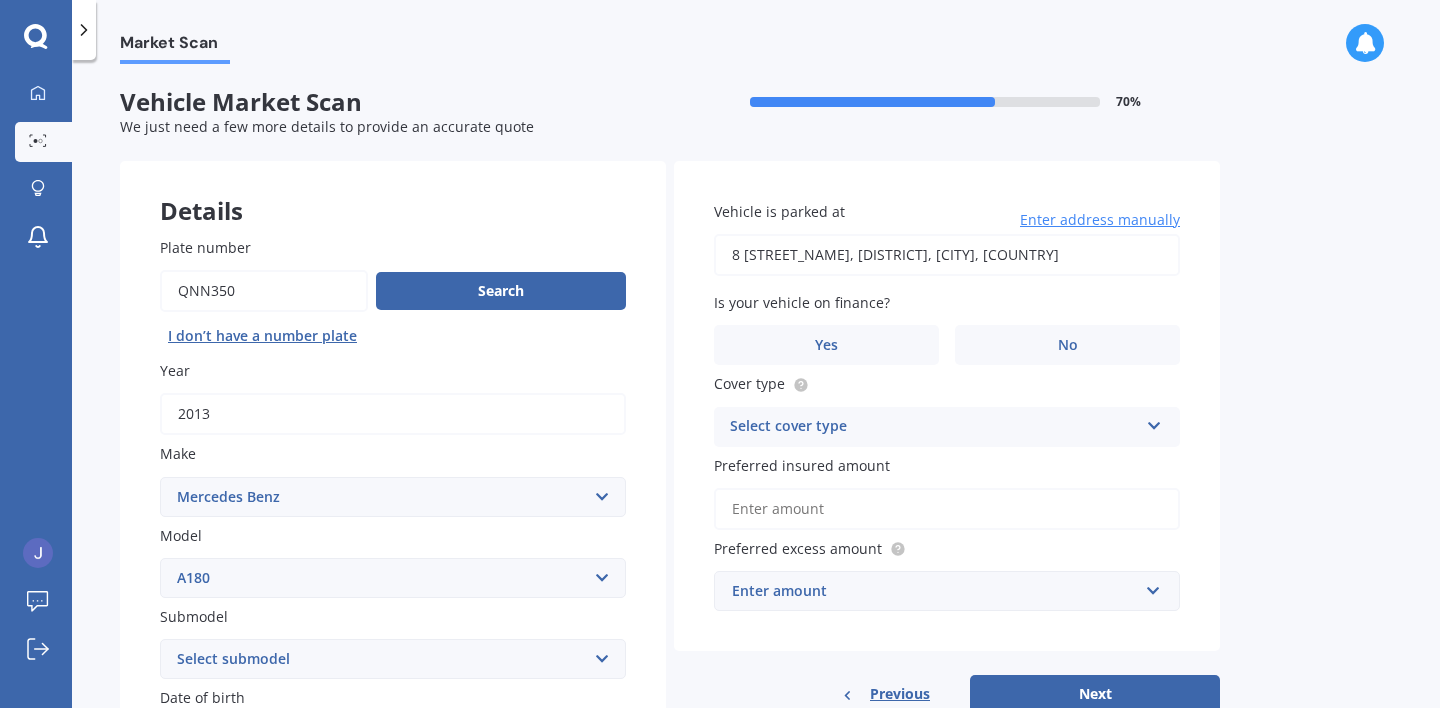 type on "8 [STREET_NAME], [DISTRICT], [CITY] 8083" 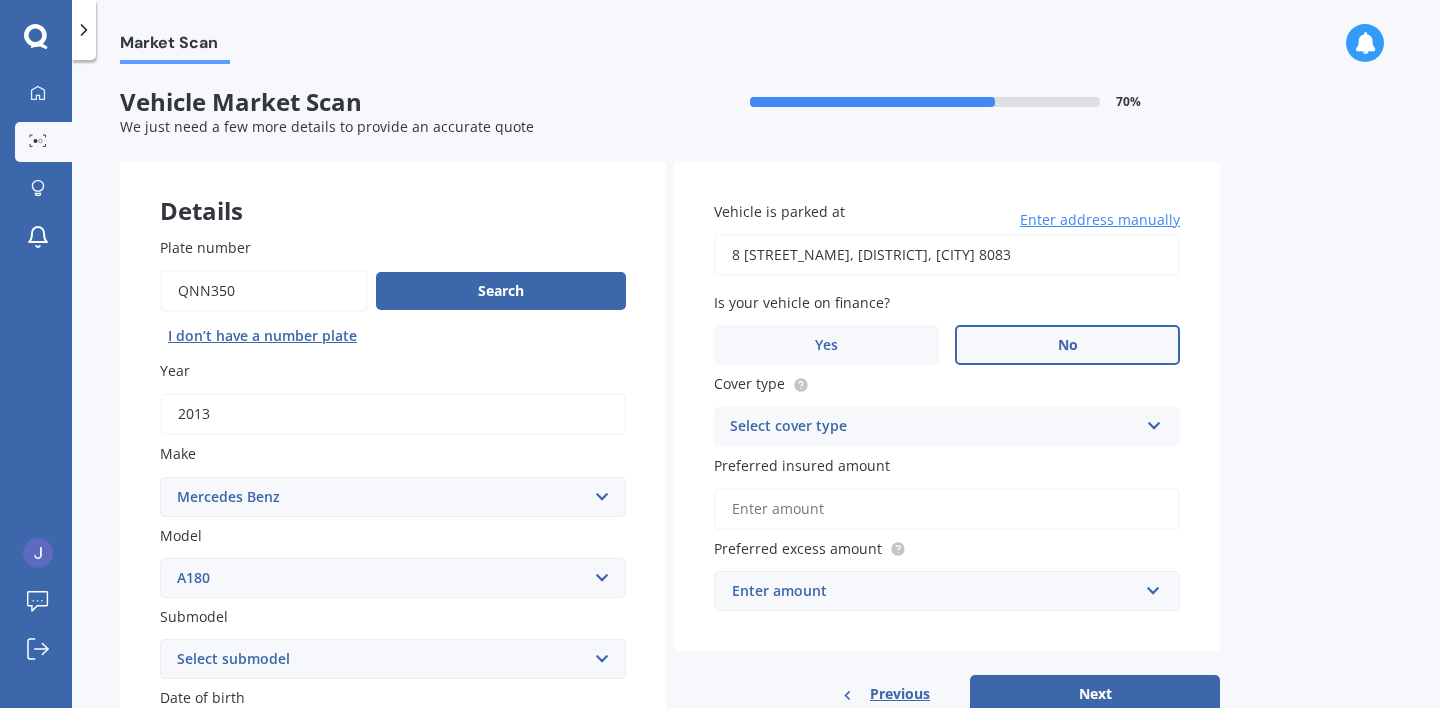 click on "No" at bounding box center [1067, 345] 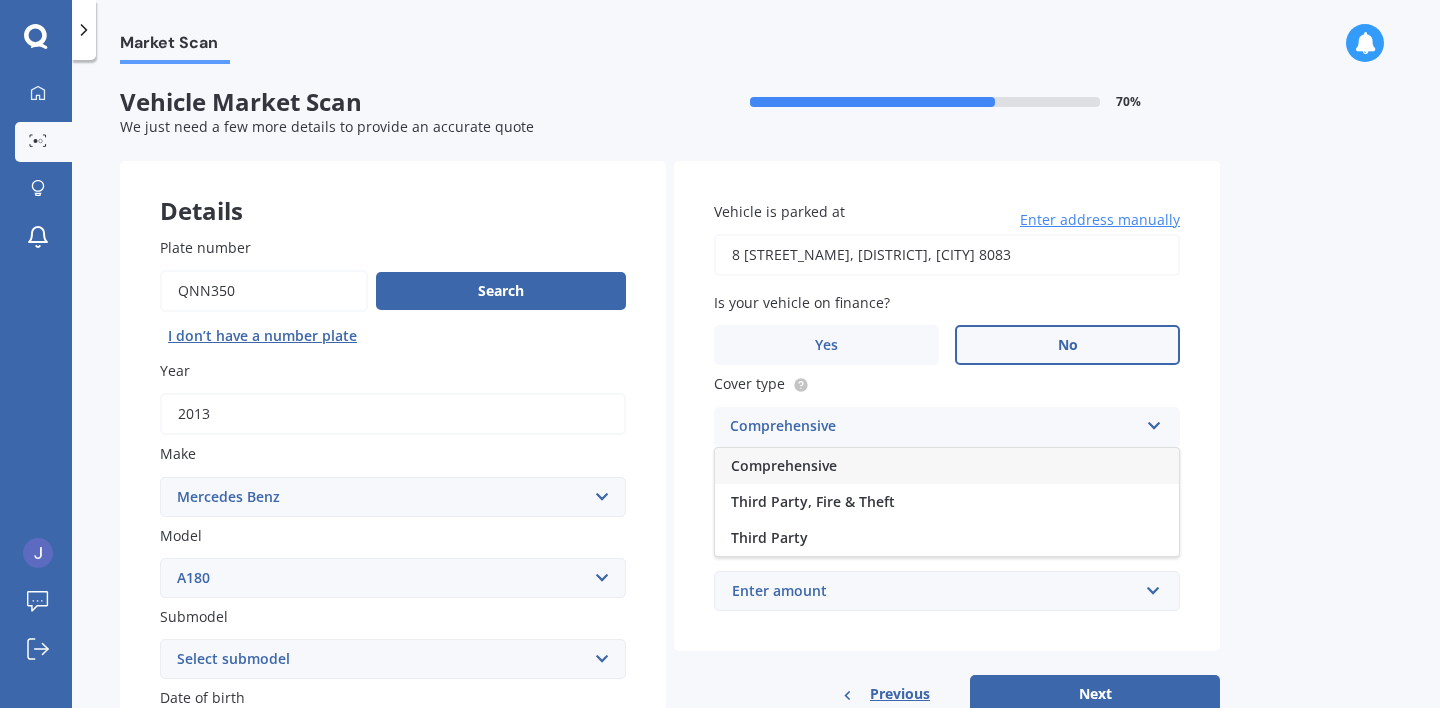 click on "Comprehensive" at bounding box center (947, 466) 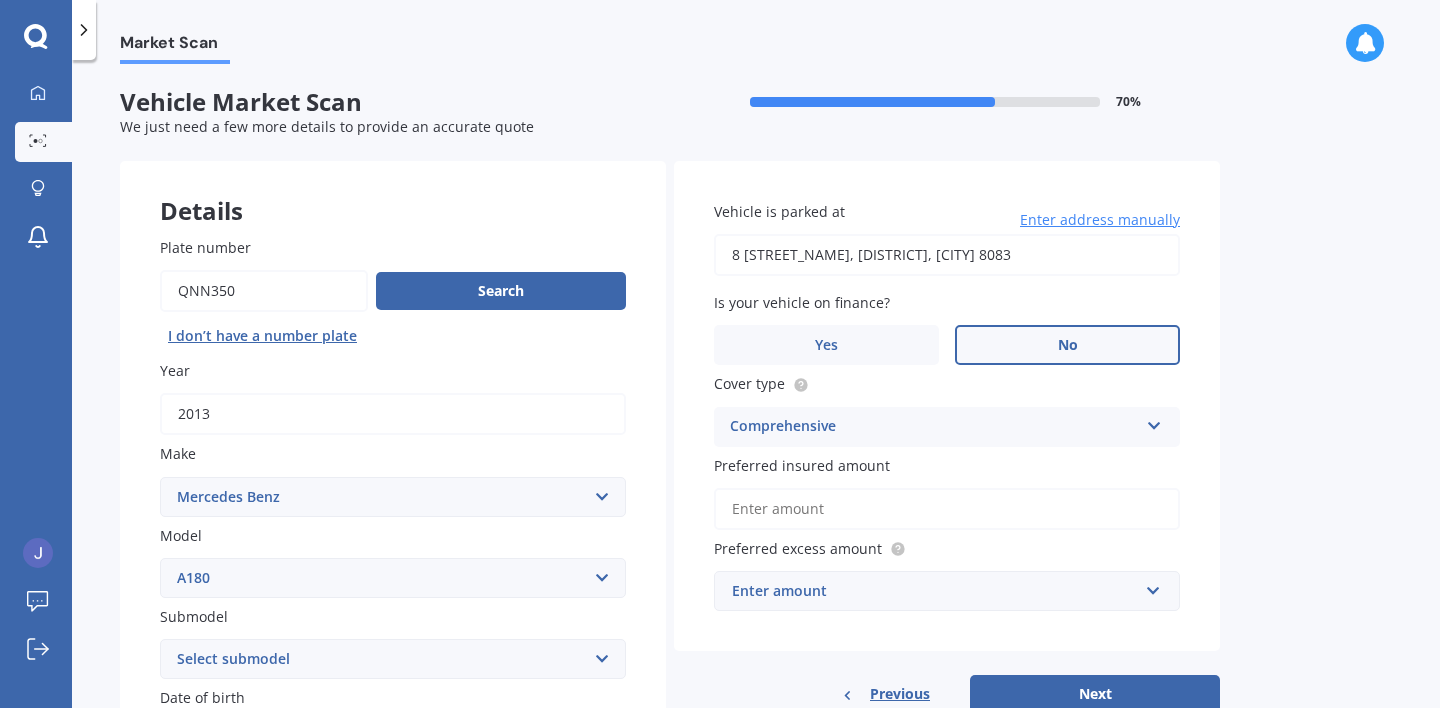 click on "Preferred insured amount" at bounding box center (947, 509) 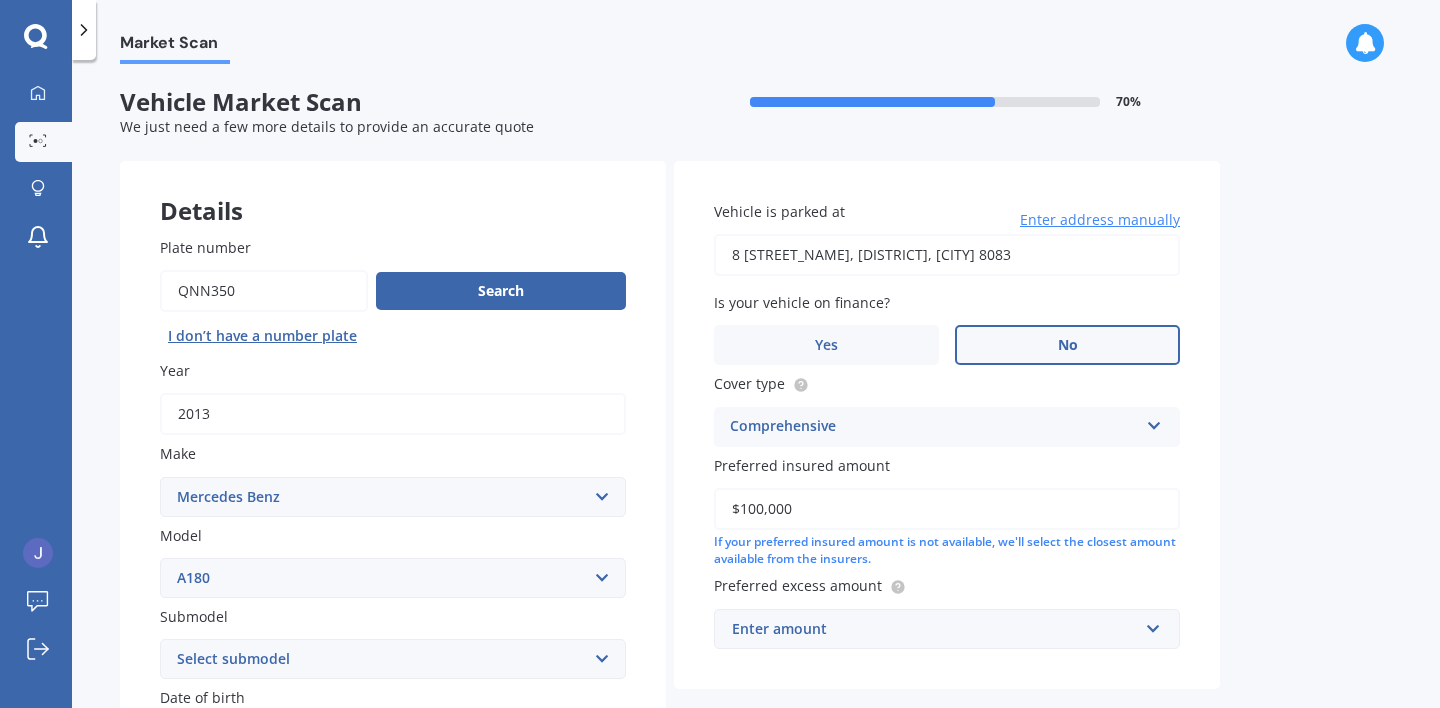 type on "$10,000" 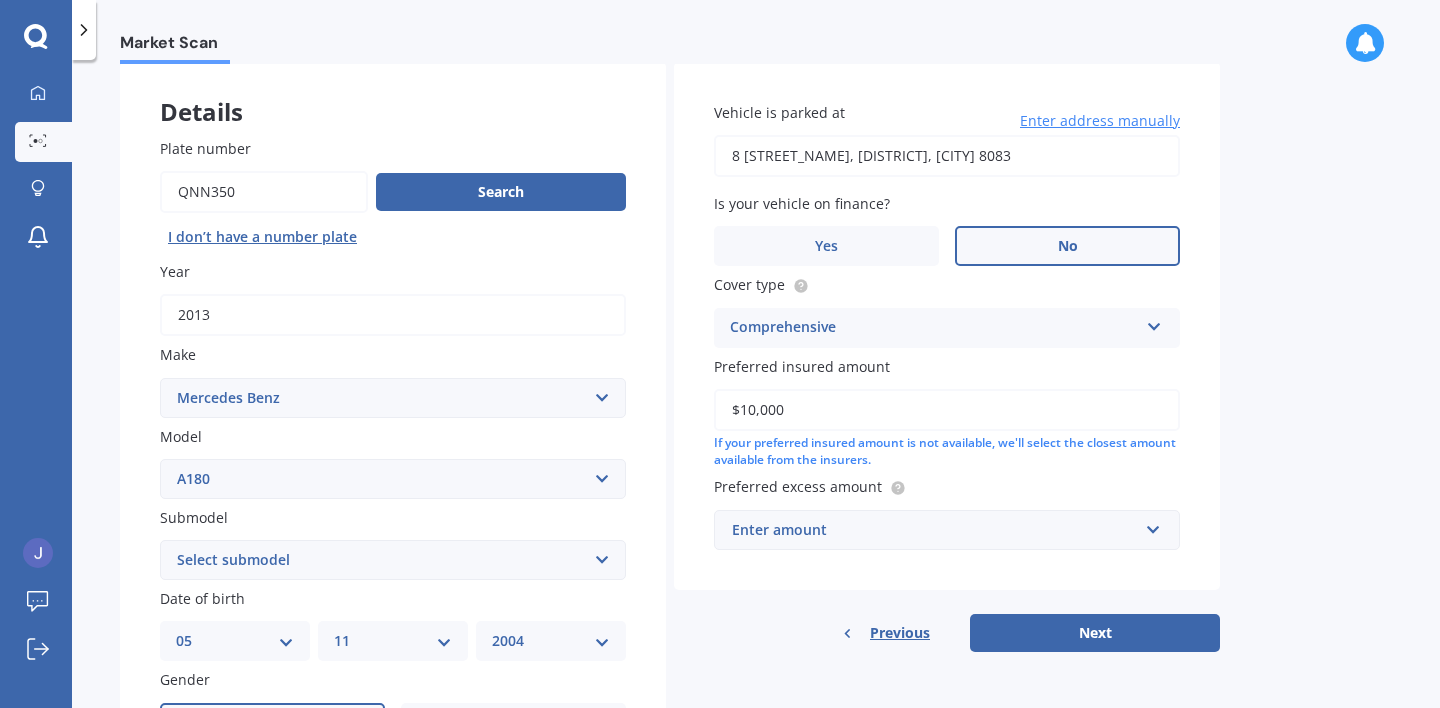 scroll, scrollTop: 121, scrollLeft: 0, axis: vertical 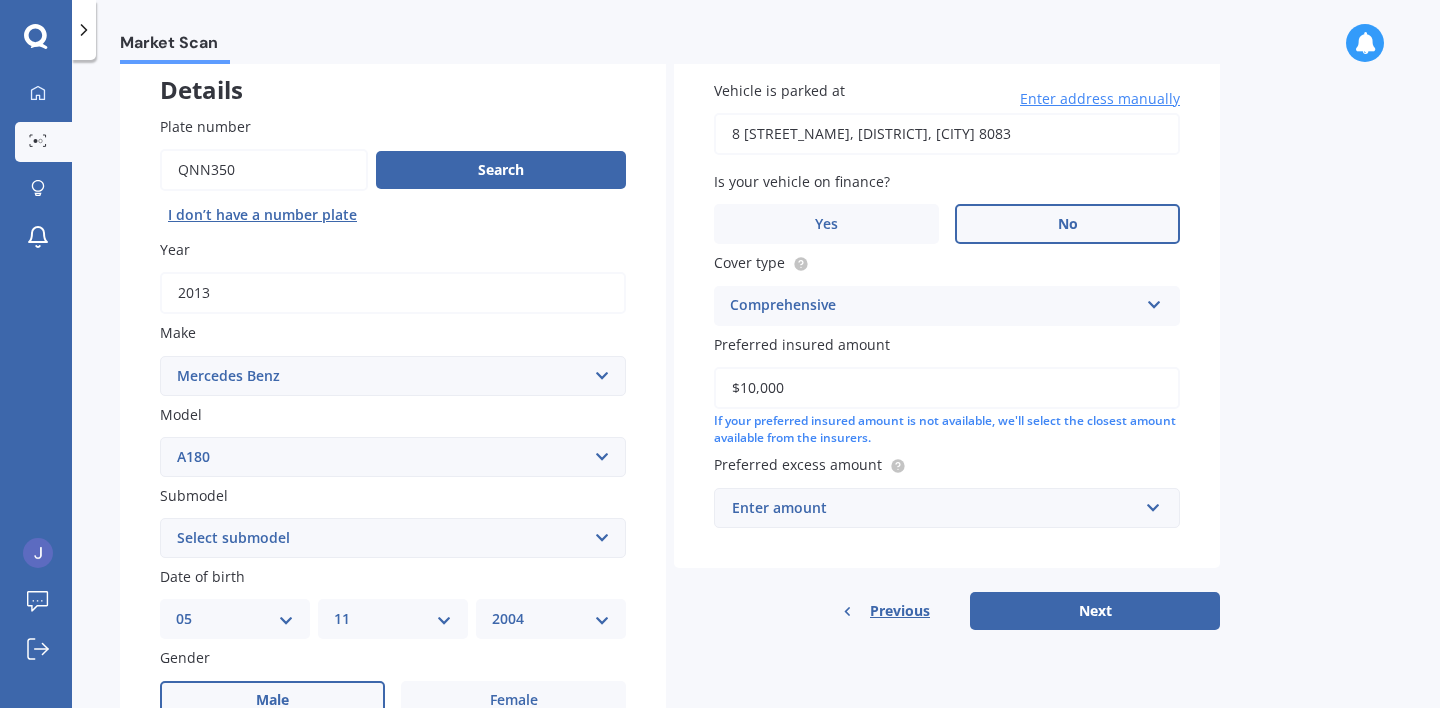 click on "Enter amount" at bounding box center (935, 508) 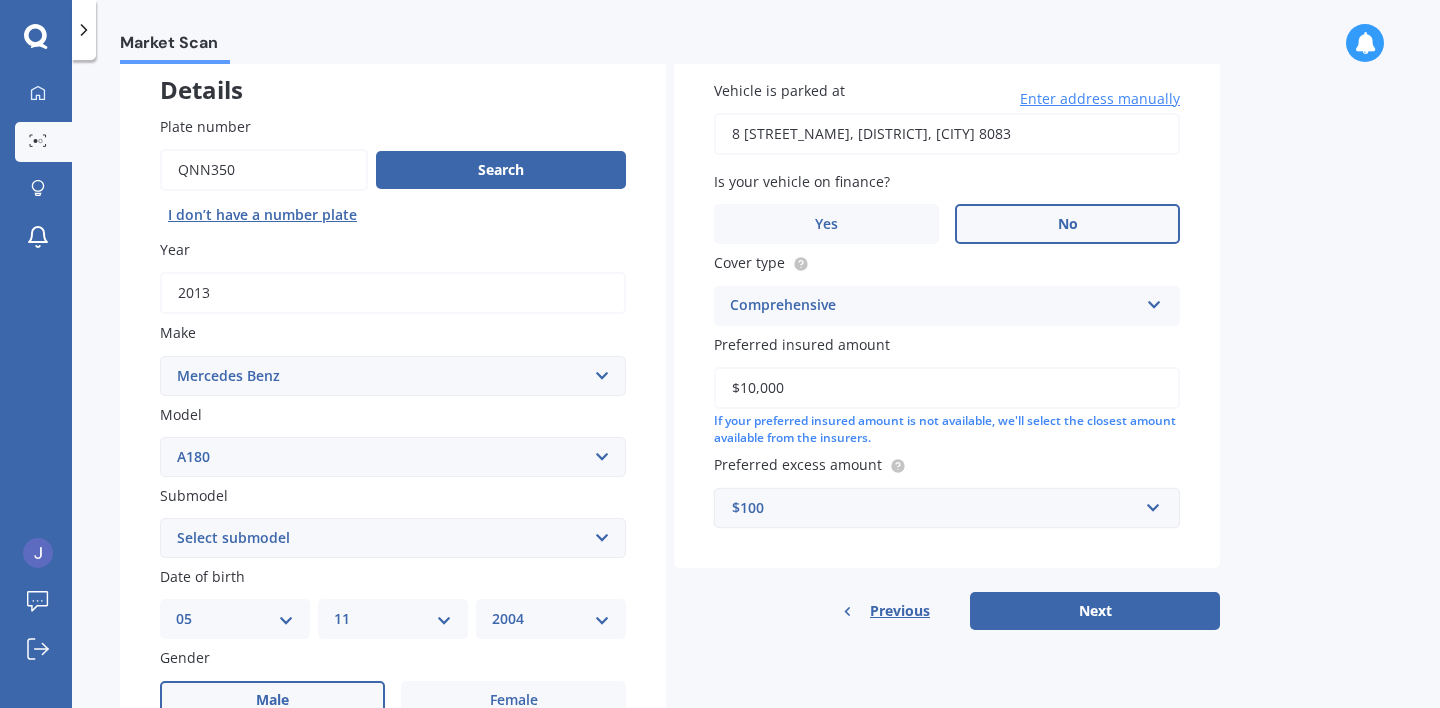 click on "Market Scan Vehicle Market Scan 70 % We just need a few more details to provide an accurate quote Details Plate number Search I don’t have a number plate Year 2013 Make Select make AC ALFA ROMEO ASTON MARTIN AUDI AUSTIN BEDFORD Bentley BMW BYD CADILLAC CAN-AM CHERY CHEVROLET CHRYSLER Citroen CRUISEAIR CUPRA DAEWOO DAIHATSU DAIMLER DAMON DIAHATSU DODGE EXOCET FACTORY FIVE FERRARI FIAT Fiord FLEETWOOD FORD FOTON FRASER GEELY GENESIS GEORGIE BOY GMC GREAT WALL GWM HAVAL HILLMAN HINO HOLDEN HOLIDAY RAMBLER HONDA HUMMER HYUNDAI INFINITI ISUZU IVECO JAC JAECOO JAGUAR JEEP KGM KIA LADA LAMBORGHINI LANCIA LANDROVER LDV LEAPMOTOR LEXUS LINCOLN LOTUS LUNAR M.G M.G. MAHINDRA MASERATI MAZDA MCLAREN MERCEDES AMG Mercedes Benz MERCEDES-AMG MERCURY MINI Mitsubishi MORGAN MORRIS NEWMAR Nissan OMODA OPEL OXFORD PEUGEOT Plymouth Polestar PONTIAC PORSCHE PROTON RAM Range Rover Rayne RENAULT ROLLS ROYCE ROVER SAAB SATURN SEAT SHELBY SKODA SMART SSANGYONG SUBARU SUZUKI TATA TESLA TIFFIN Toyota TRIUMPH TVR Vauxhall VOLKSWAGEN ZX" at bounding box center [756, 388] 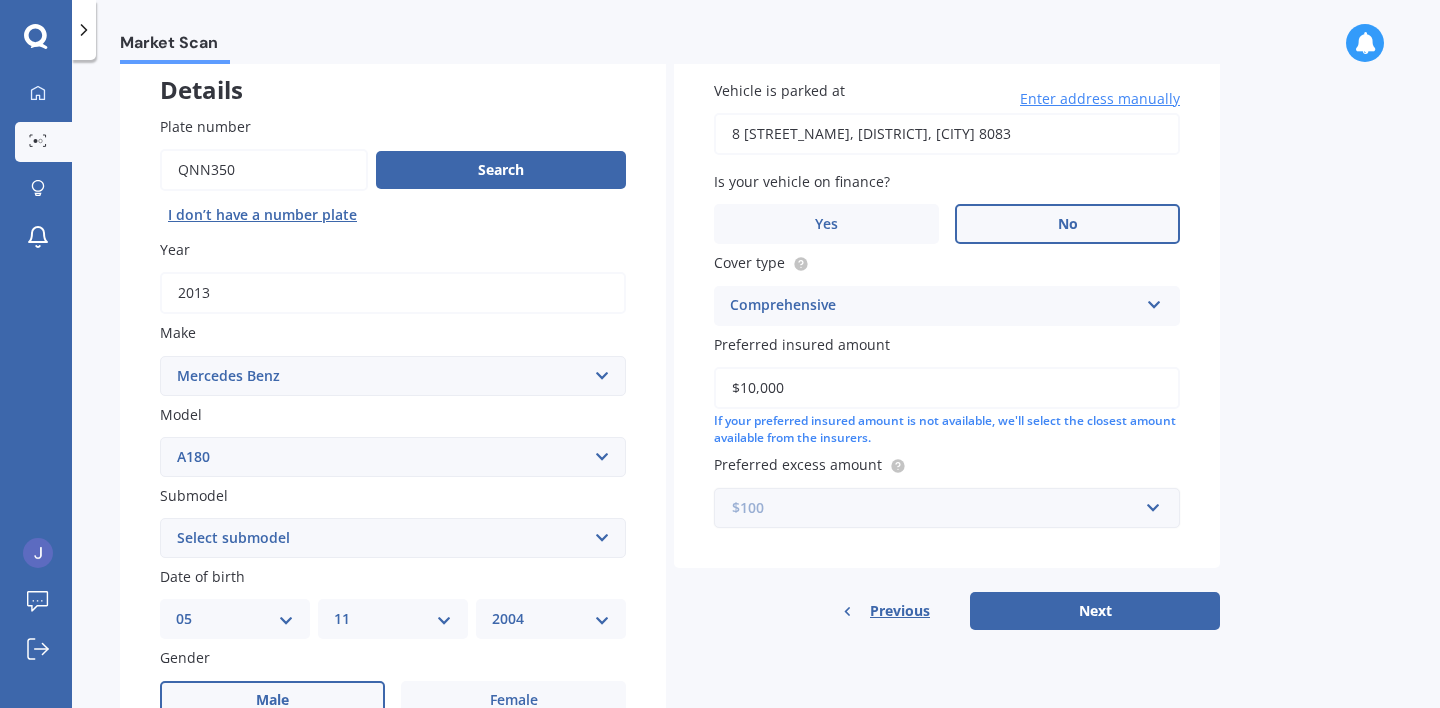 click at bounding box center [940, 508] 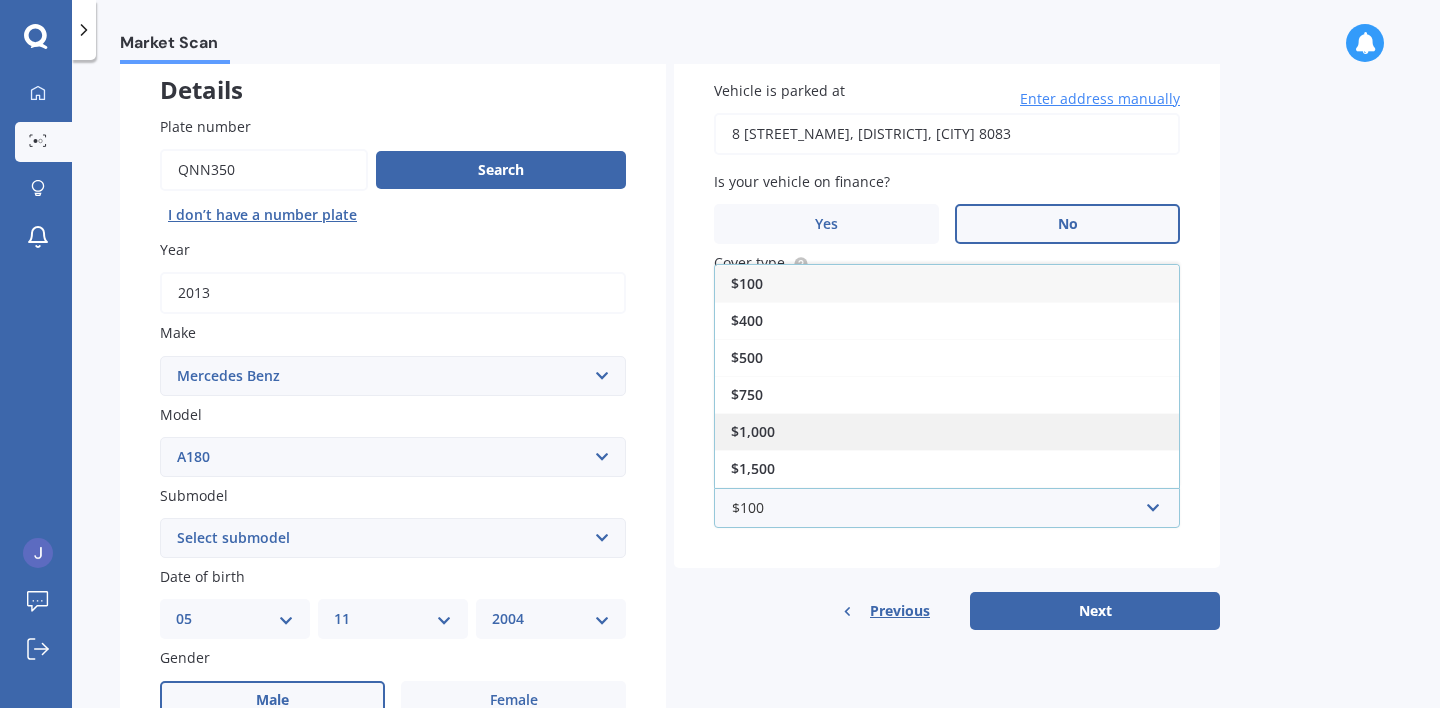 click on "$1,000" at bounding box center (947, 431) 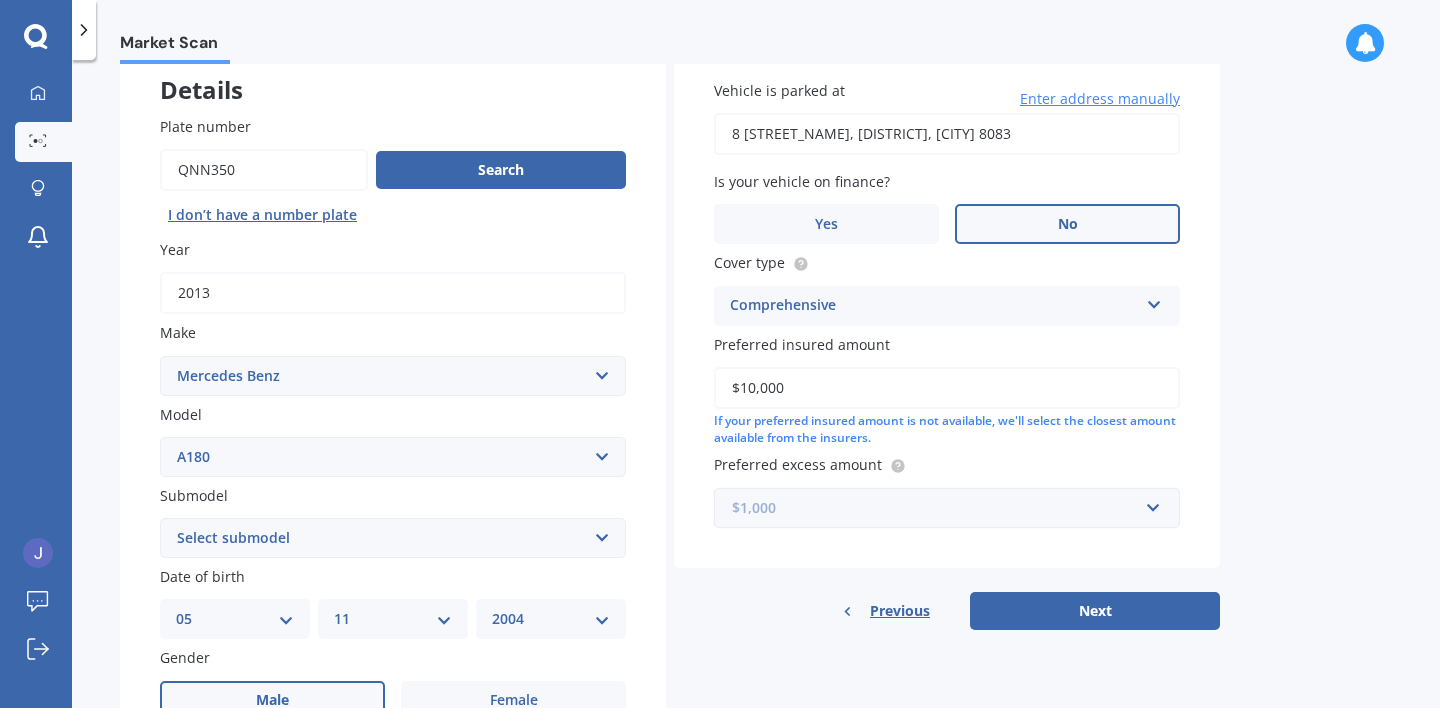 click at bounding box center (940, 508) 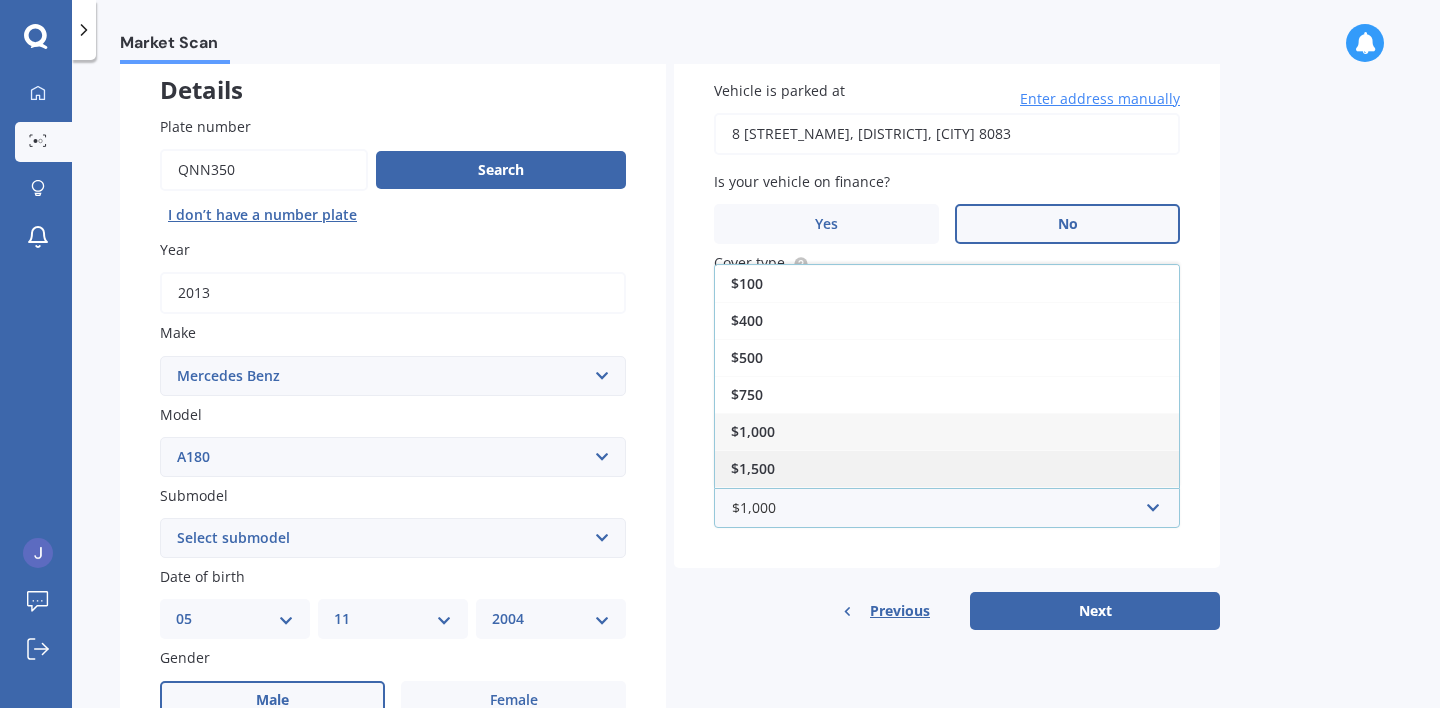 click on "$1,500" at bounding box center (947, 468) 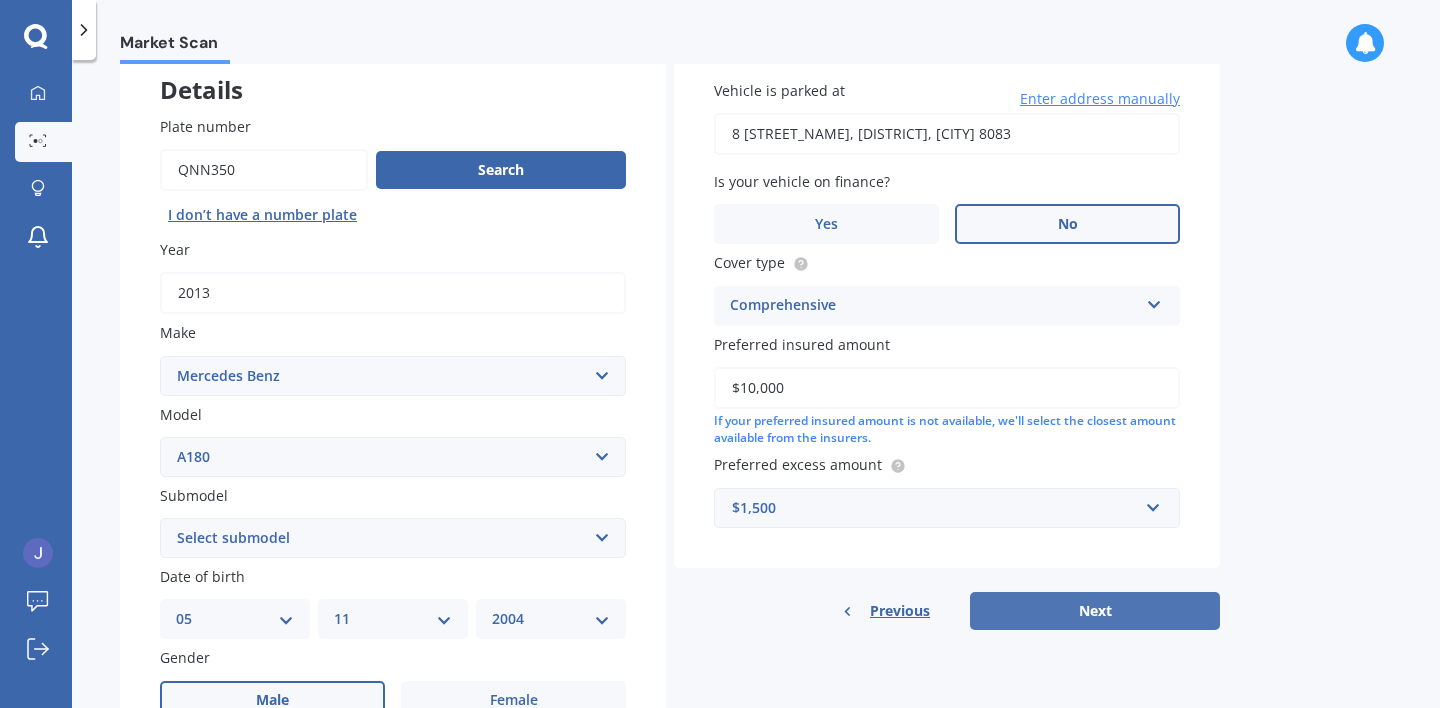 click on "Next" at bounding box center [1095, 611] 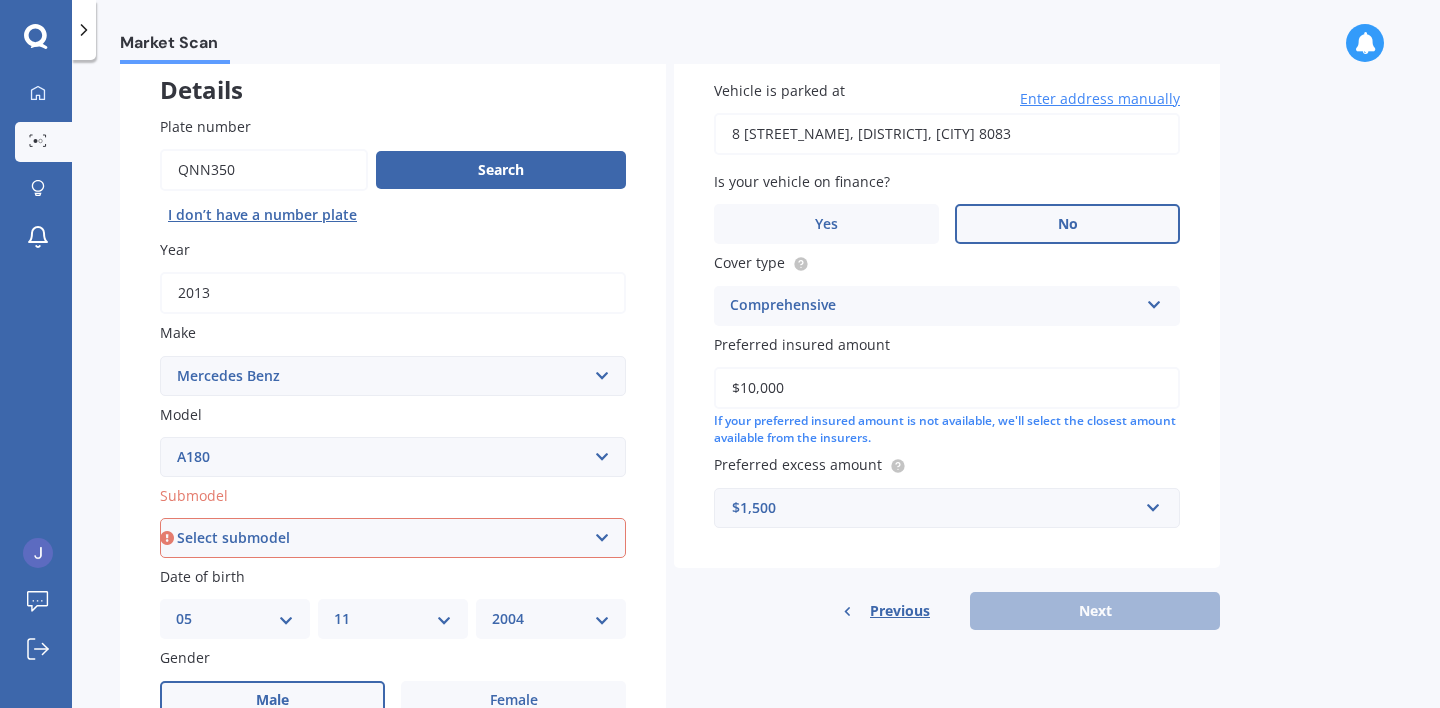select on "PETROL TURBO" 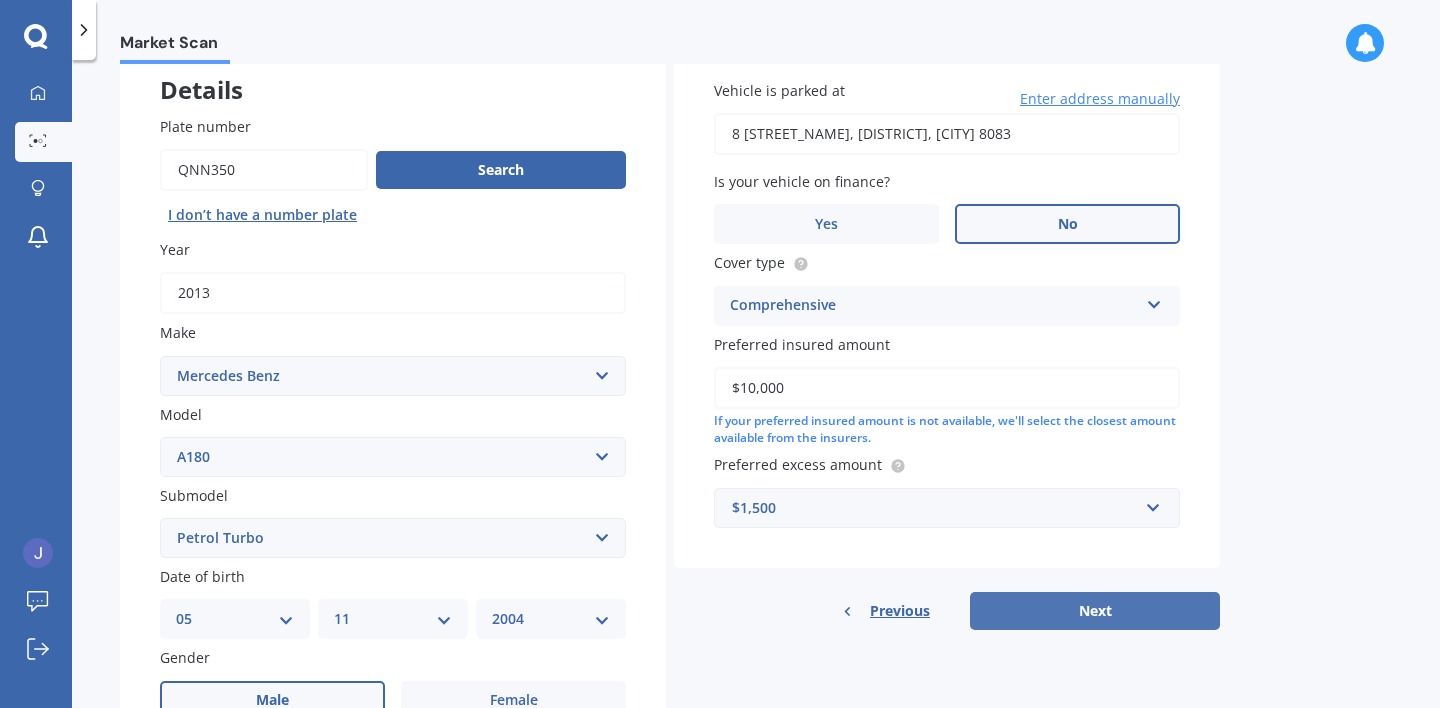 click on "Next" at bounding box center (1095, 611) 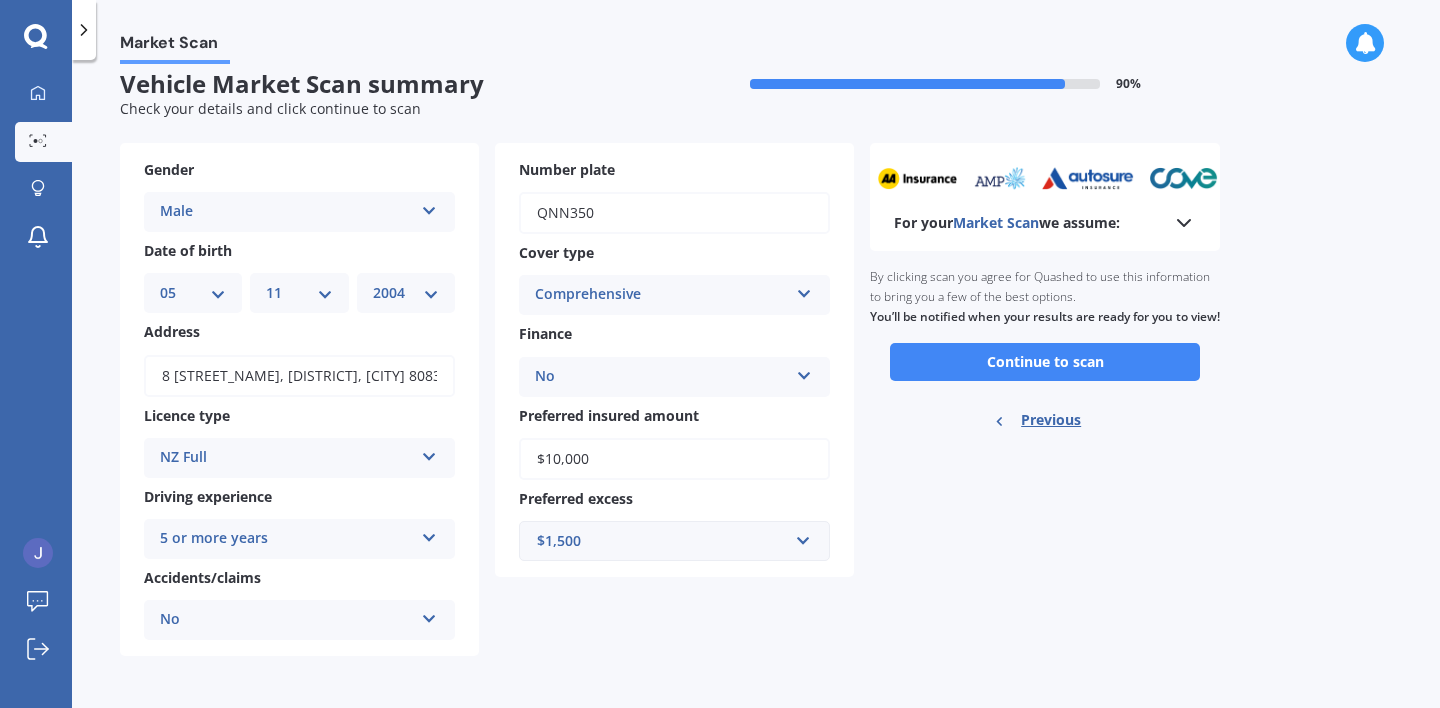 click on "For your  Market Scan  we assume: Ready to go By clicking scan you agree for Quashed to use this information to bring you a few of the best options. You’ll be notified when your results are ready for you to view! Continue to scan Previous" at bounding box center (1045, 400) 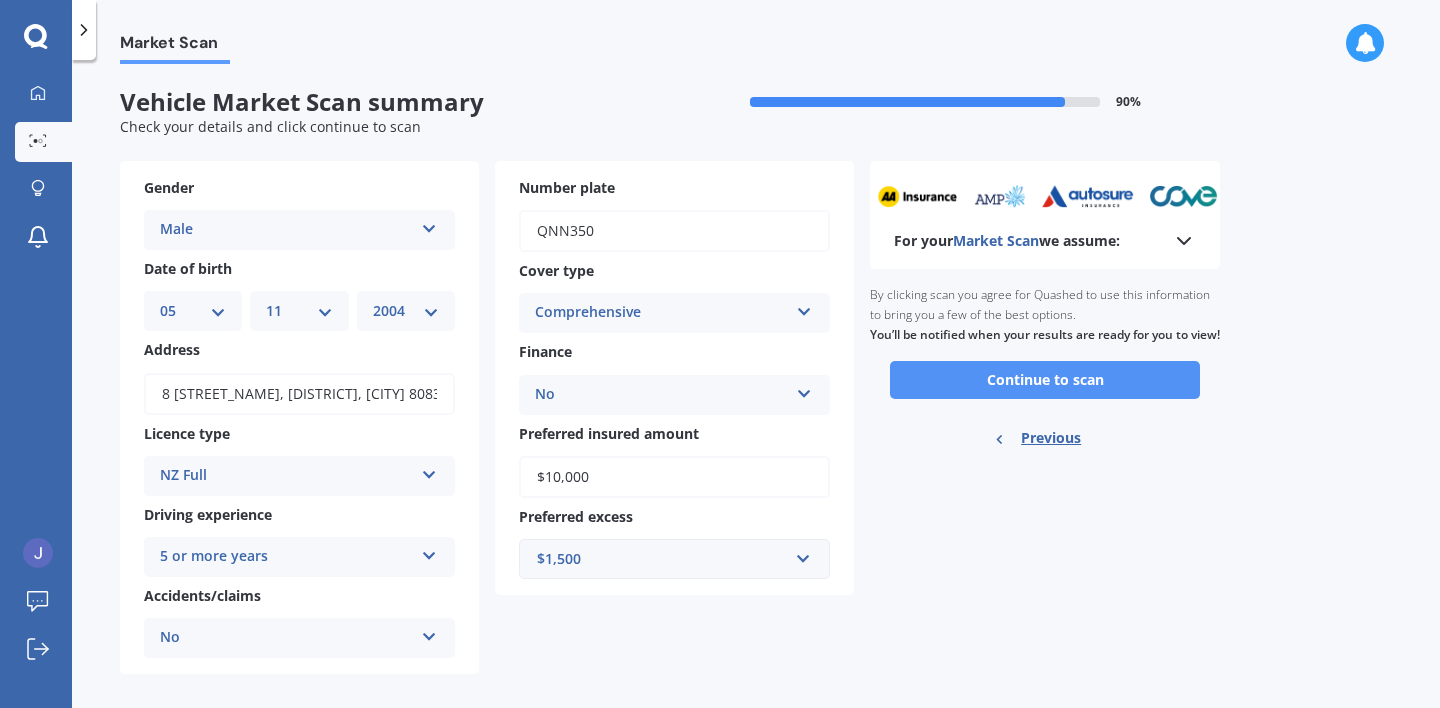 click on "Continue to scan" at bounding box center (1045, 380) 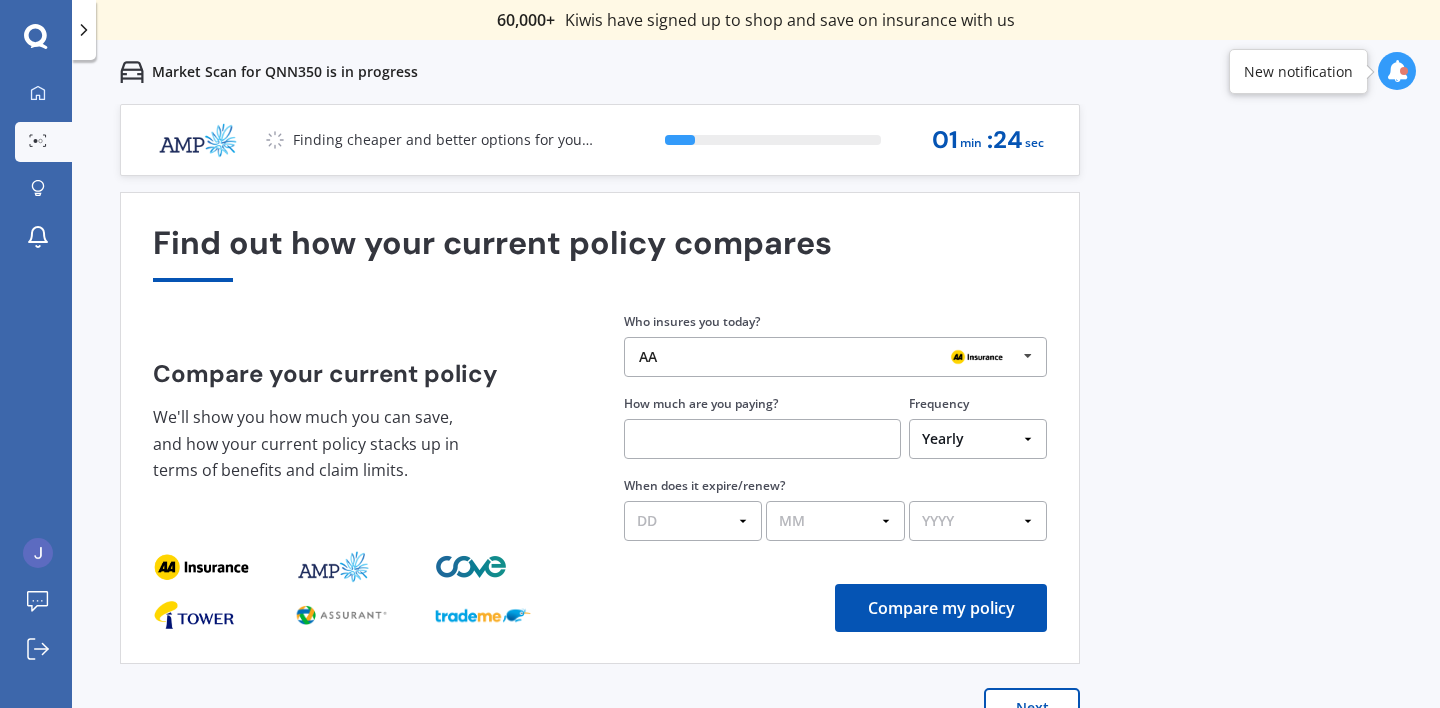 click at bounding box center (1028, 356) 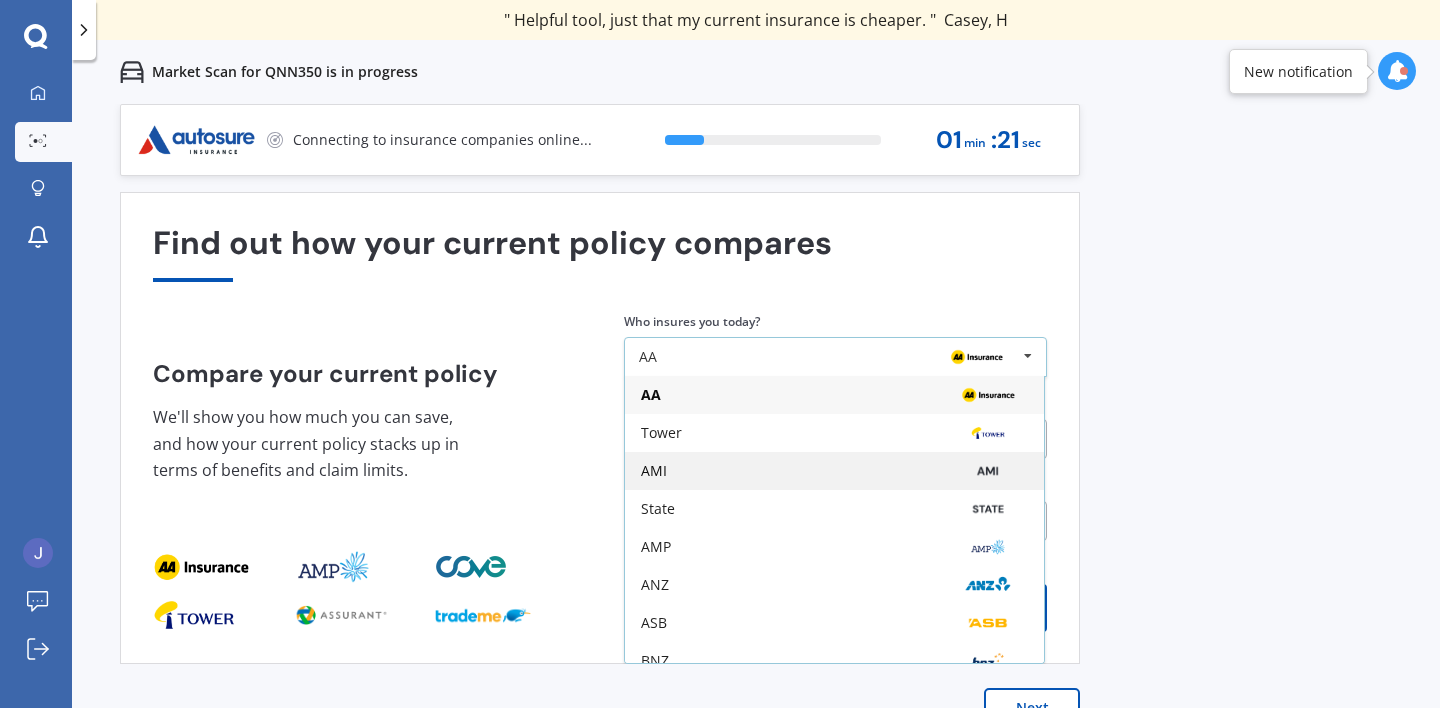 click on "AMI" at bounding box center [834, 471] 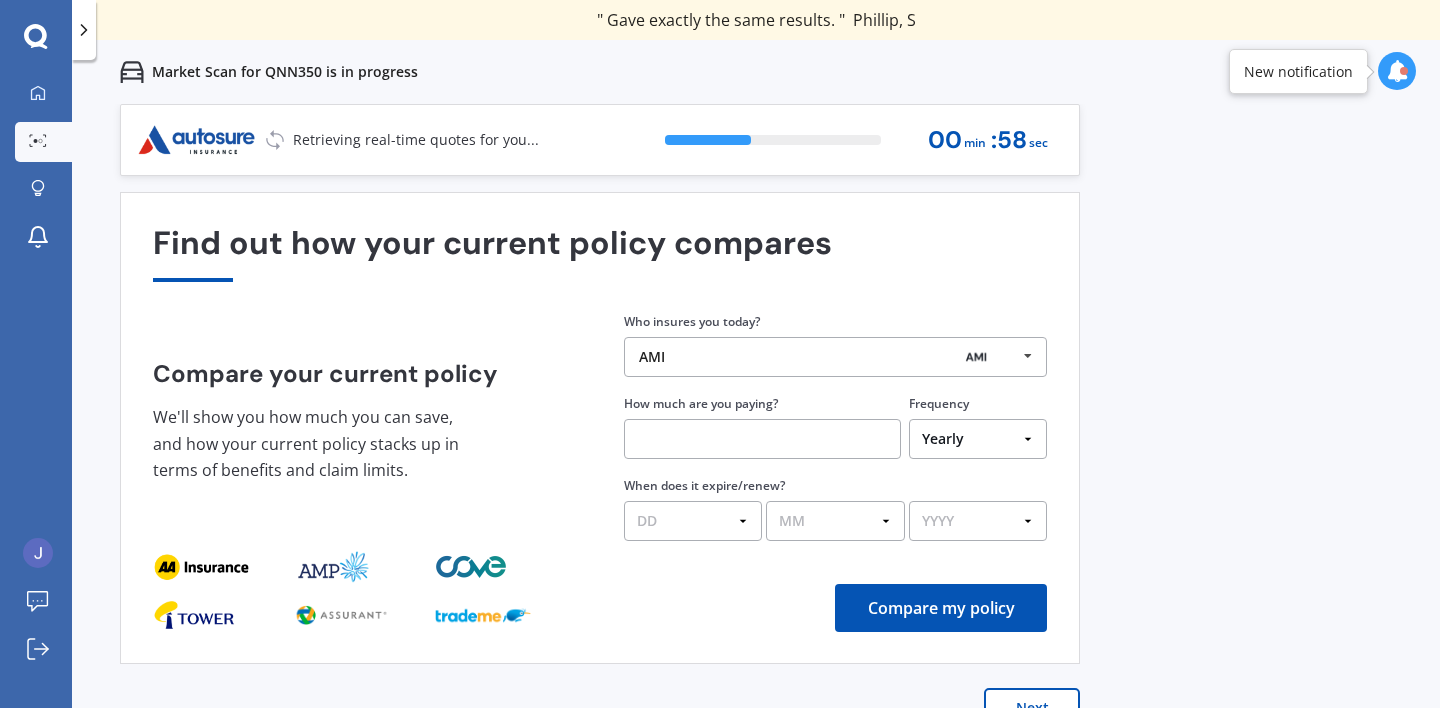 scroll, scrollTop: 0, scrollLeft: 0, axis: both 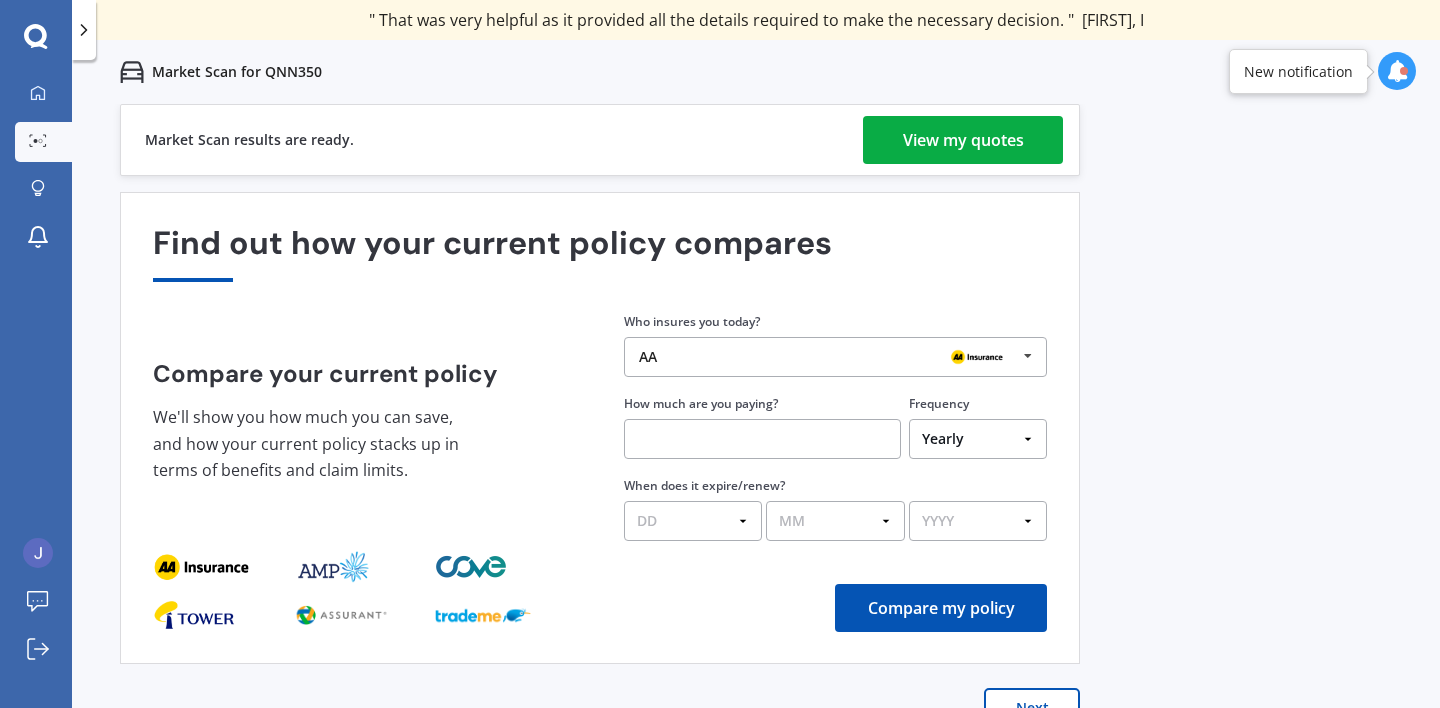 click on "View my quotes" at bounding box center (963, 140) 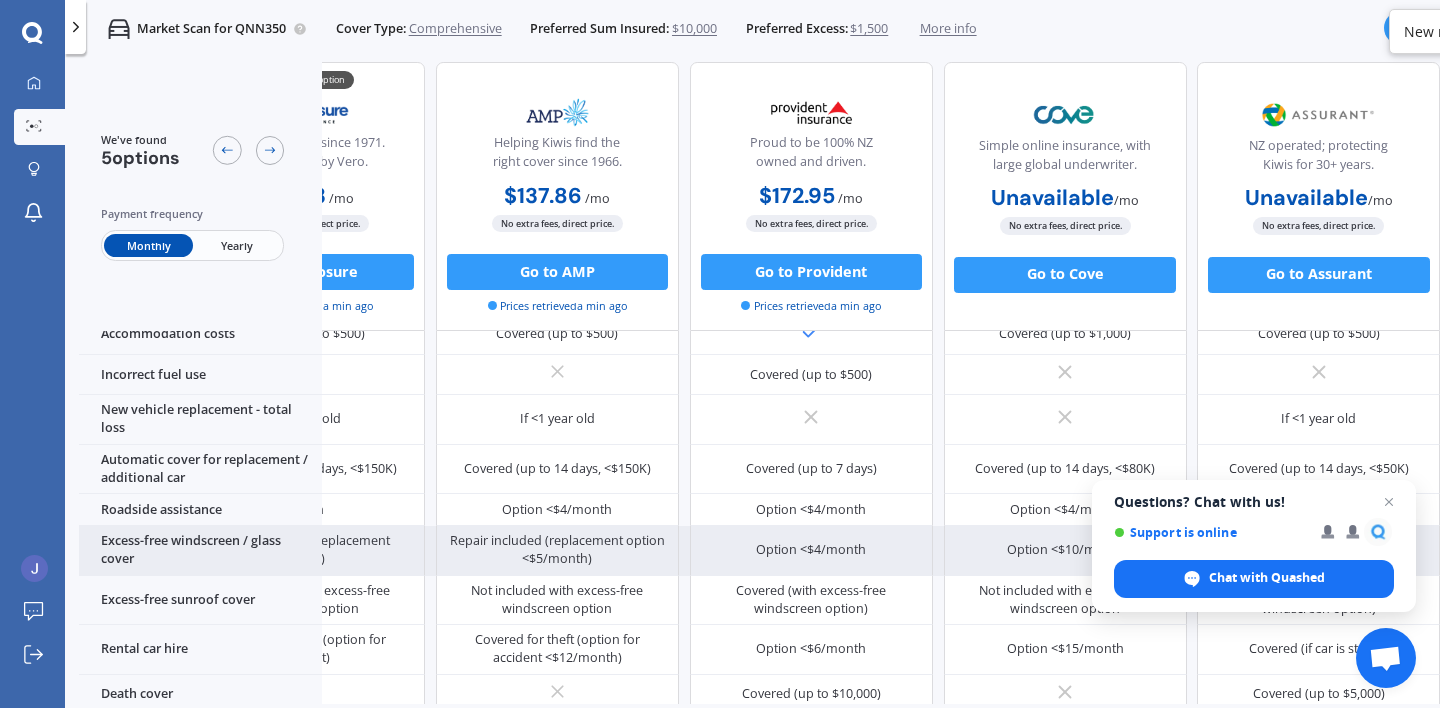 scroll, scrollTop: 526, scrollLeft: 165, axis: both 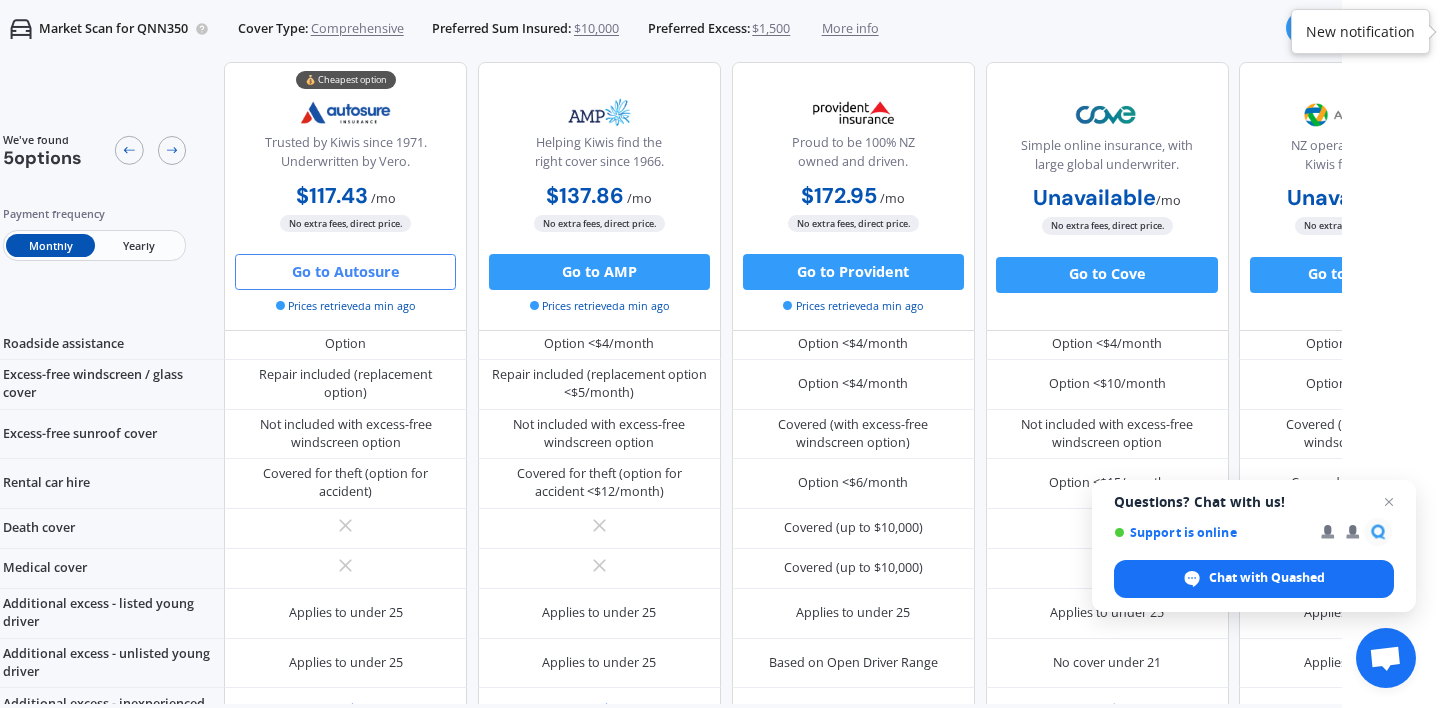 click on "Go to Autosure" at bounding box center [345, 272] 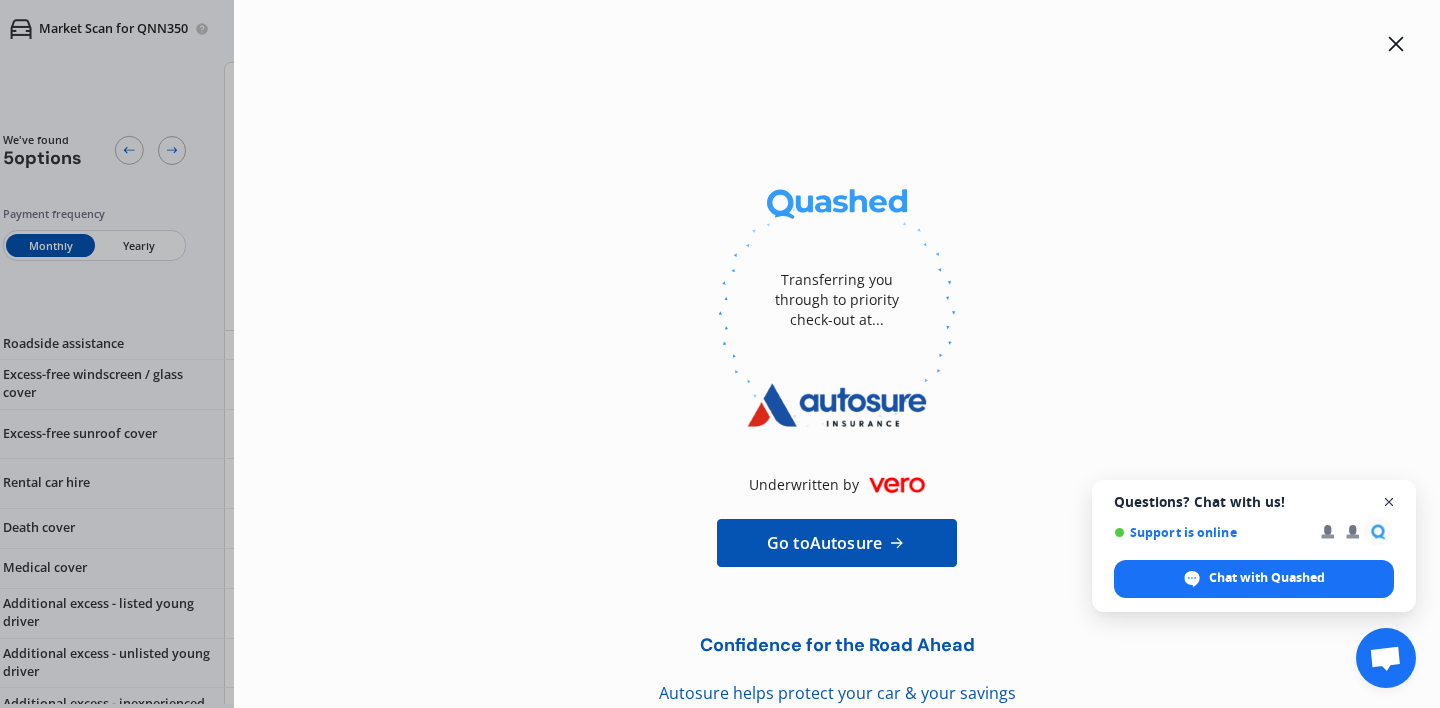 click at bounding box center [1389, 502] 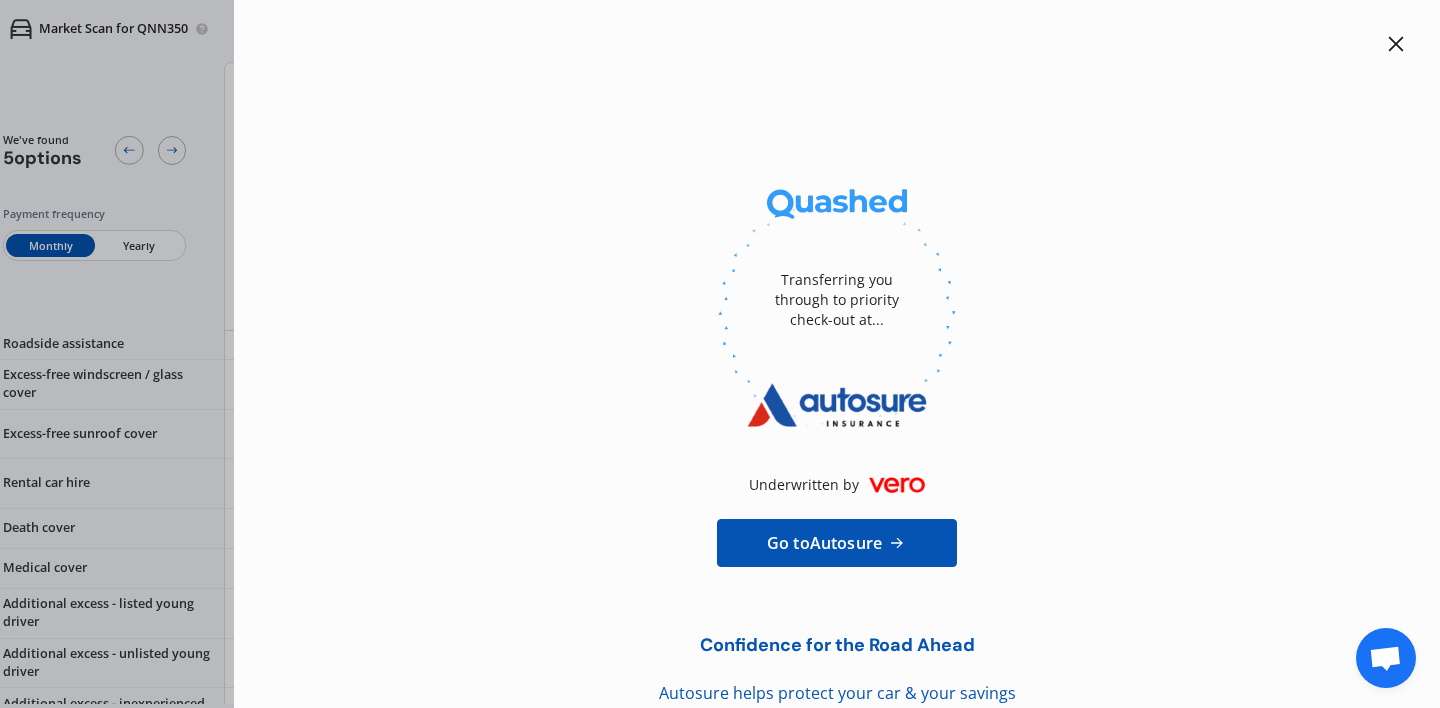 click on "Go to  Autosure" at bounding box center (824, 543) 